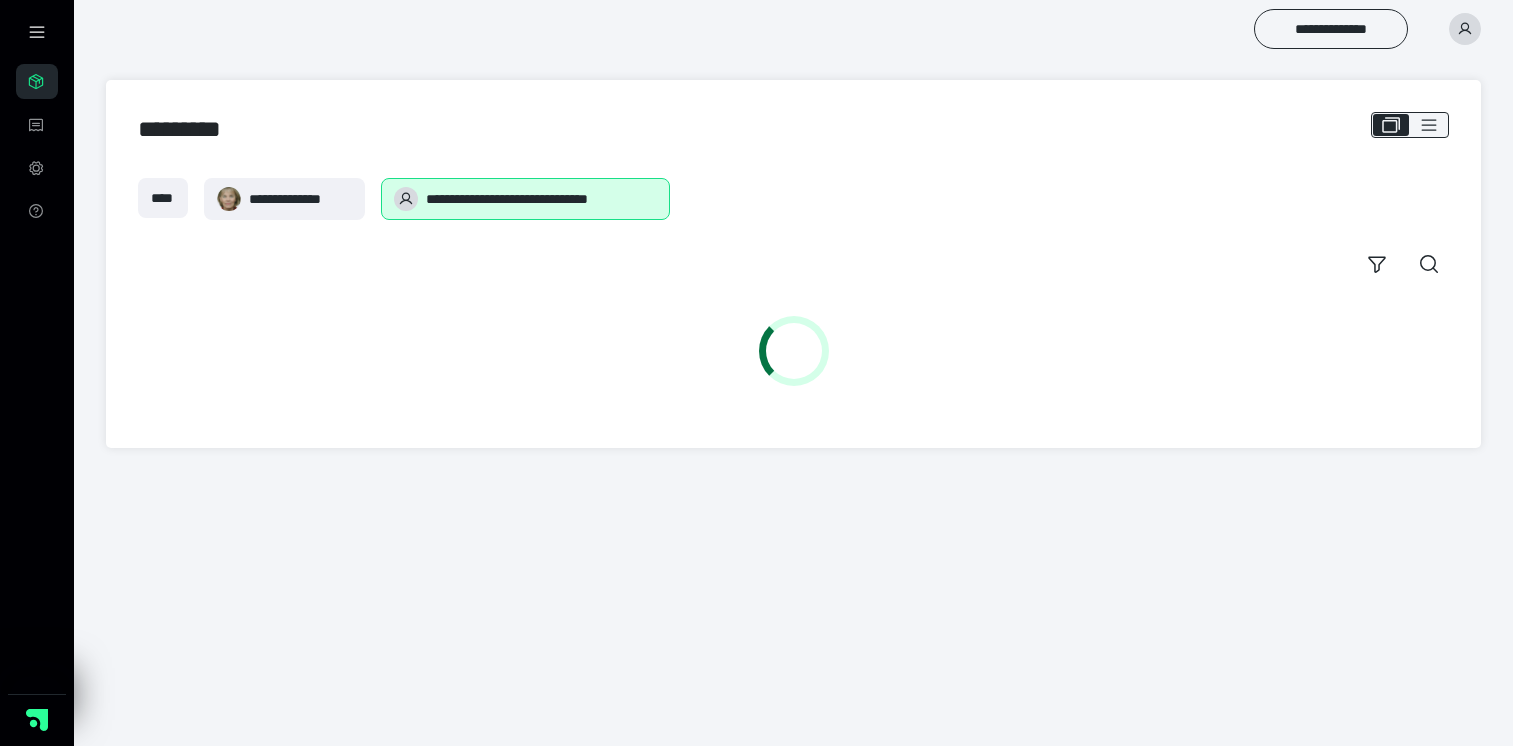 scroll, scrollTop: 0, scrollLeft: 0, axis: both 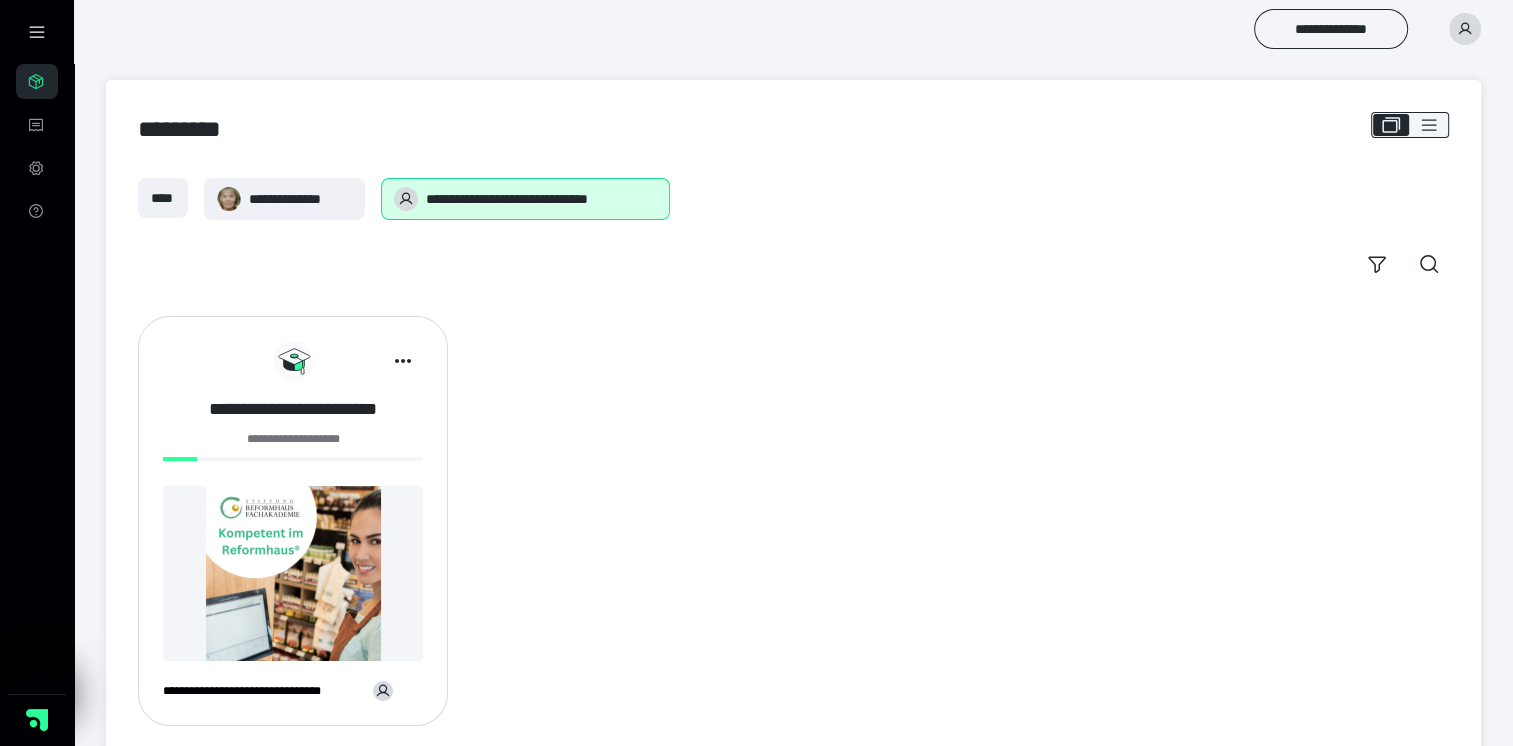click on "**********" at bounding box center (293, 409) 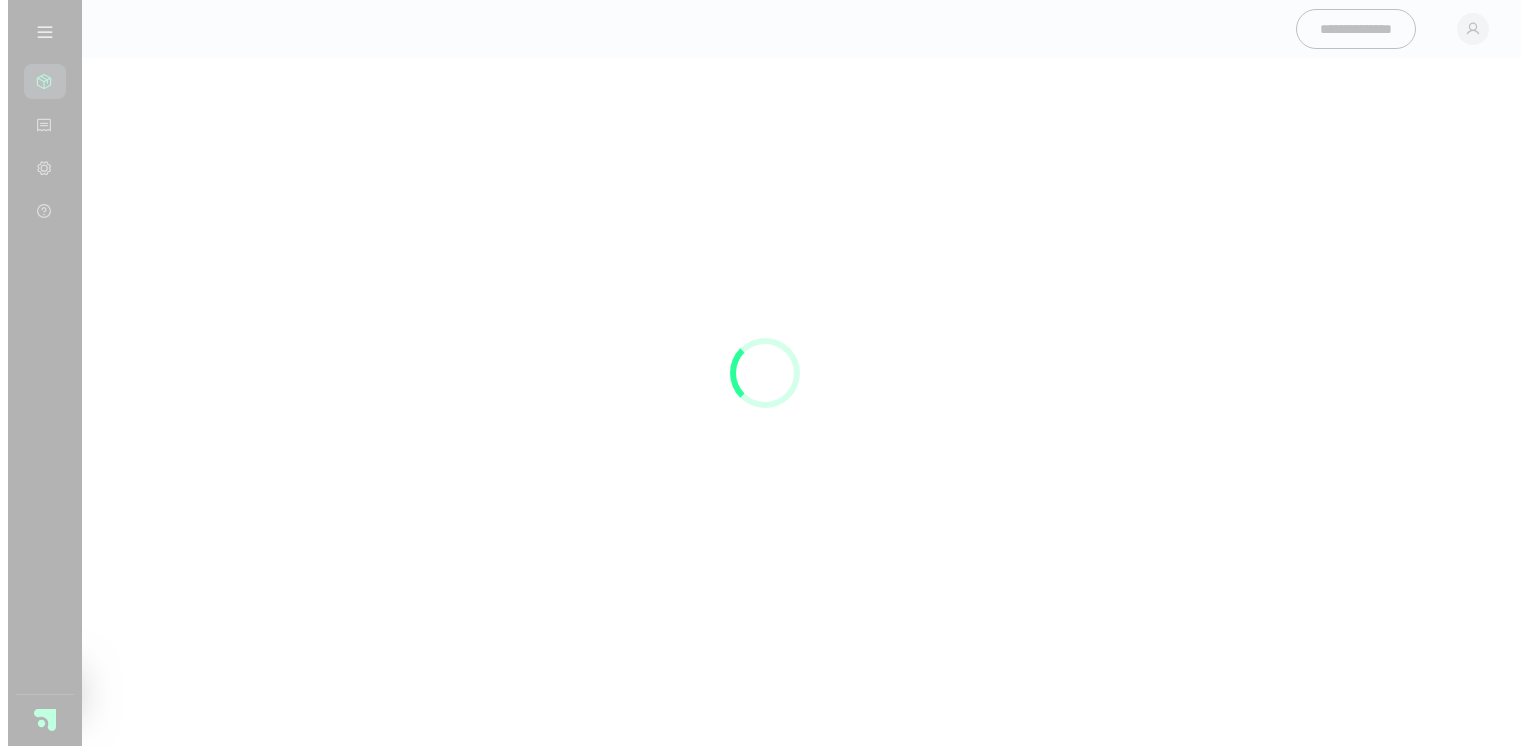 scroll, scrollTop: 0, scrollLeft: 0, axis: both 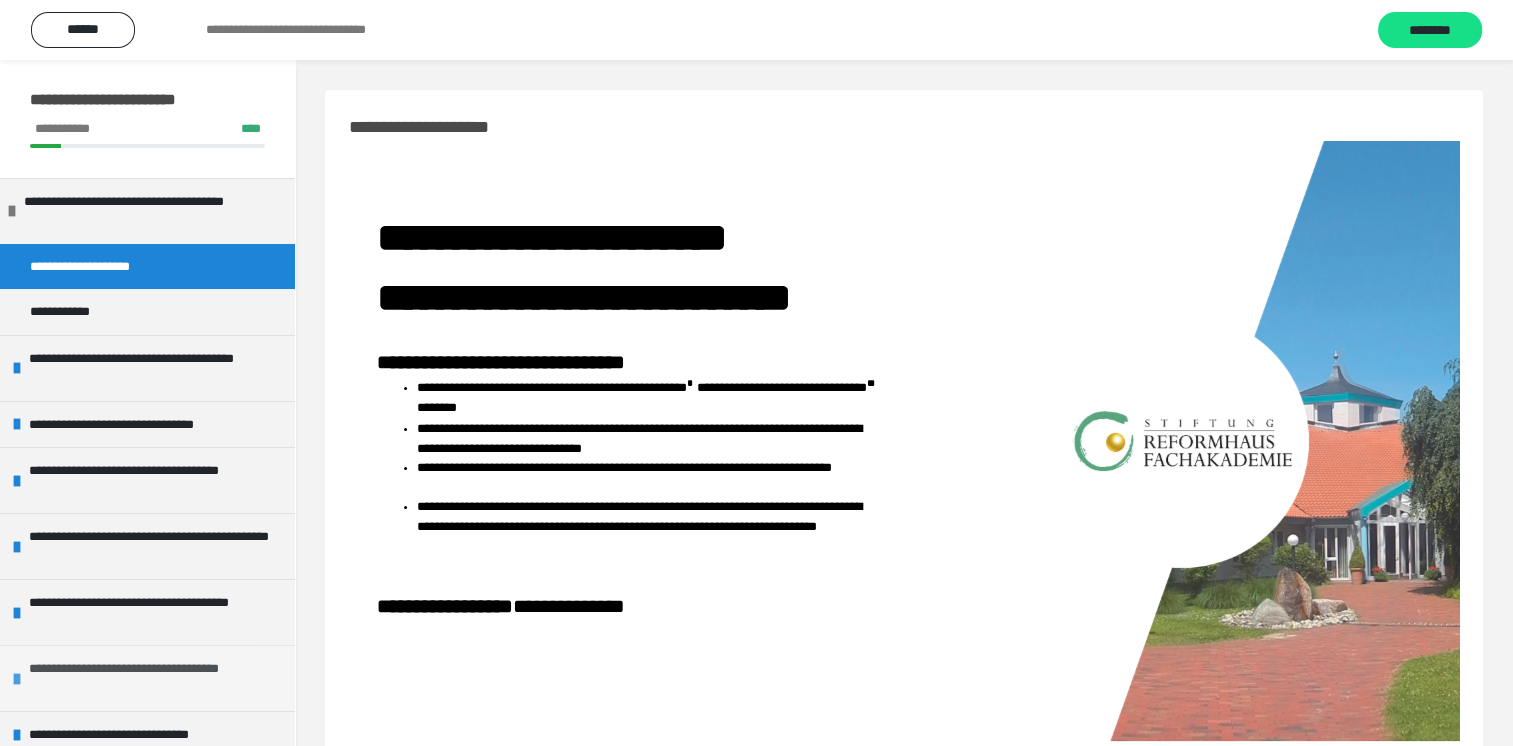 click on "**********" at bounding box center (149, 678) 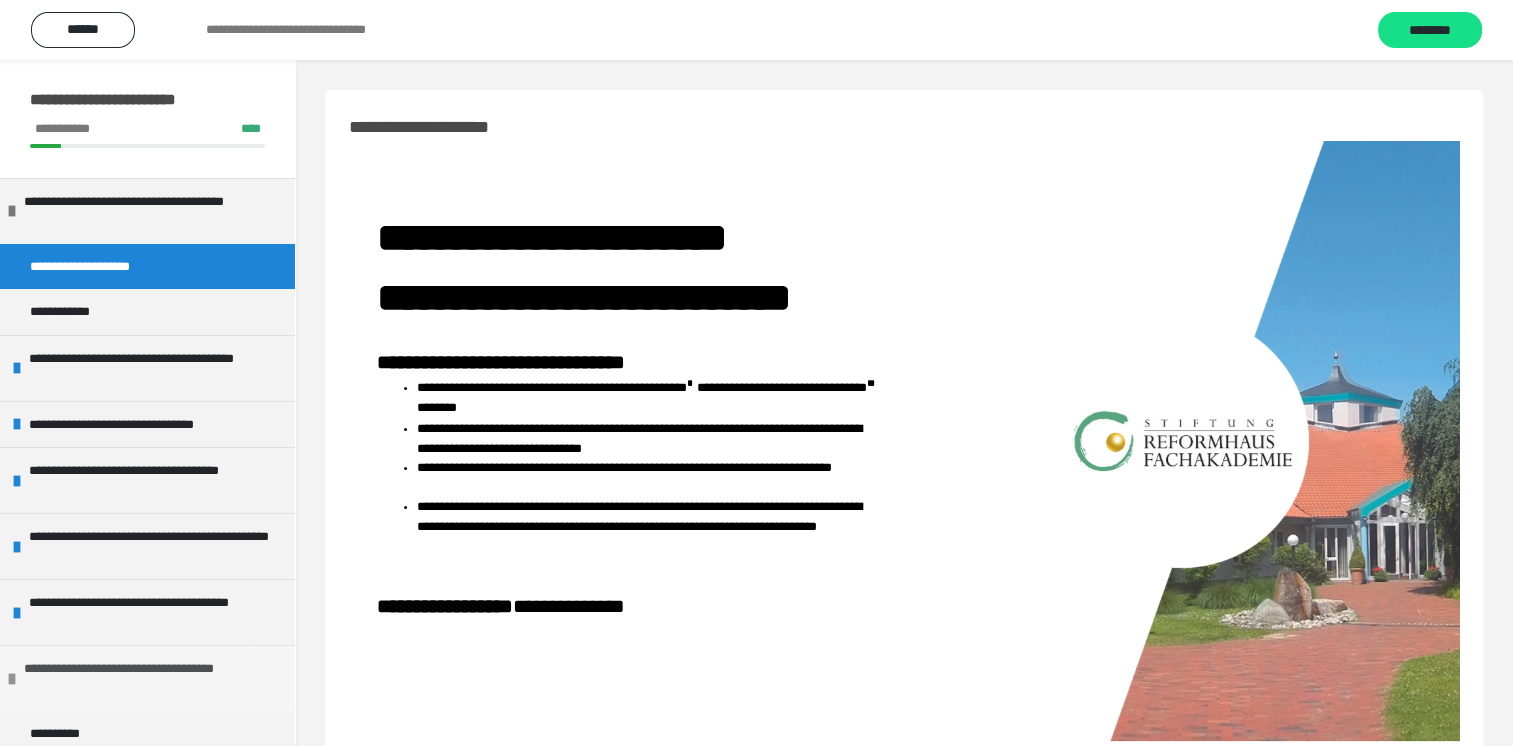 click on "**********" at bounding box center [144, 678] 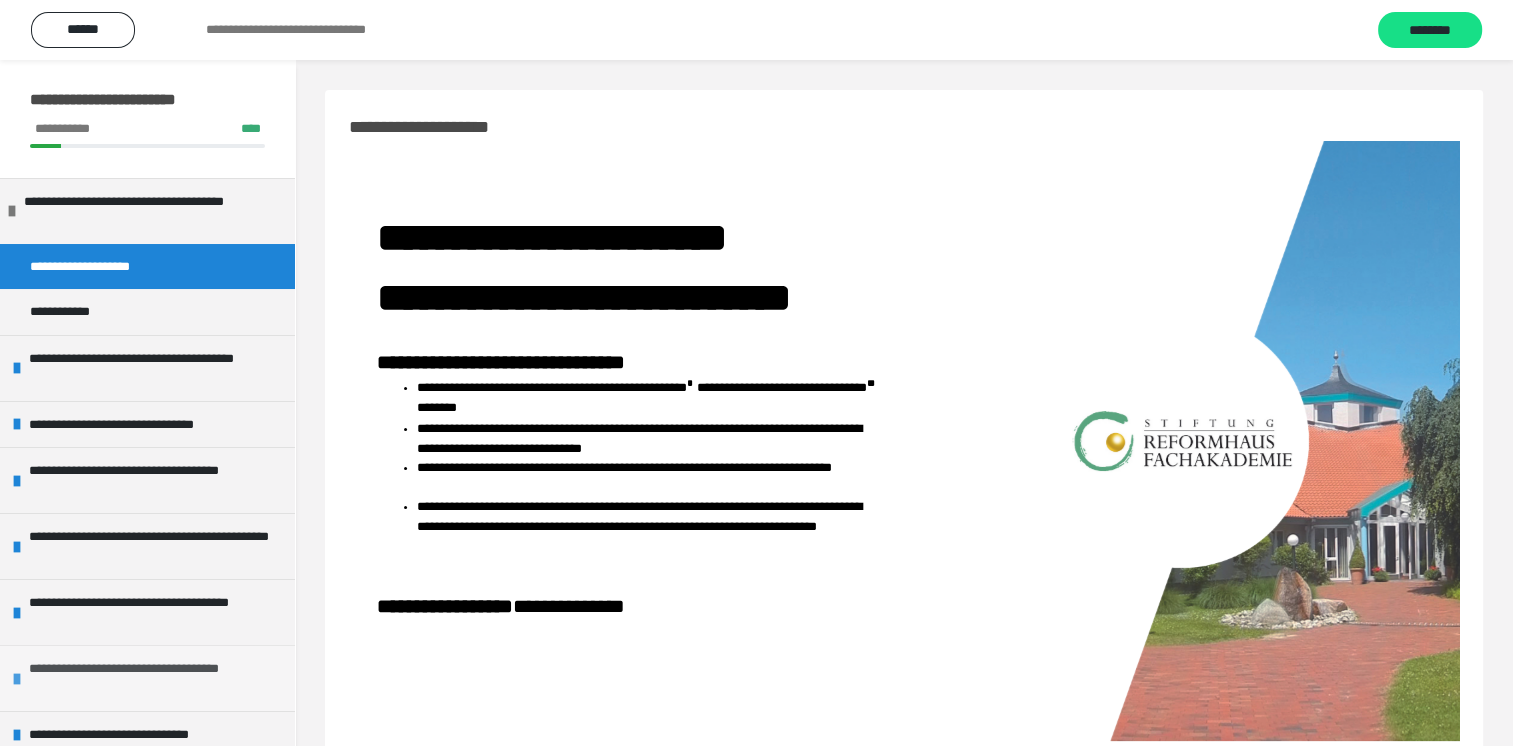 click on "**********" at bounding box center (149, 678) 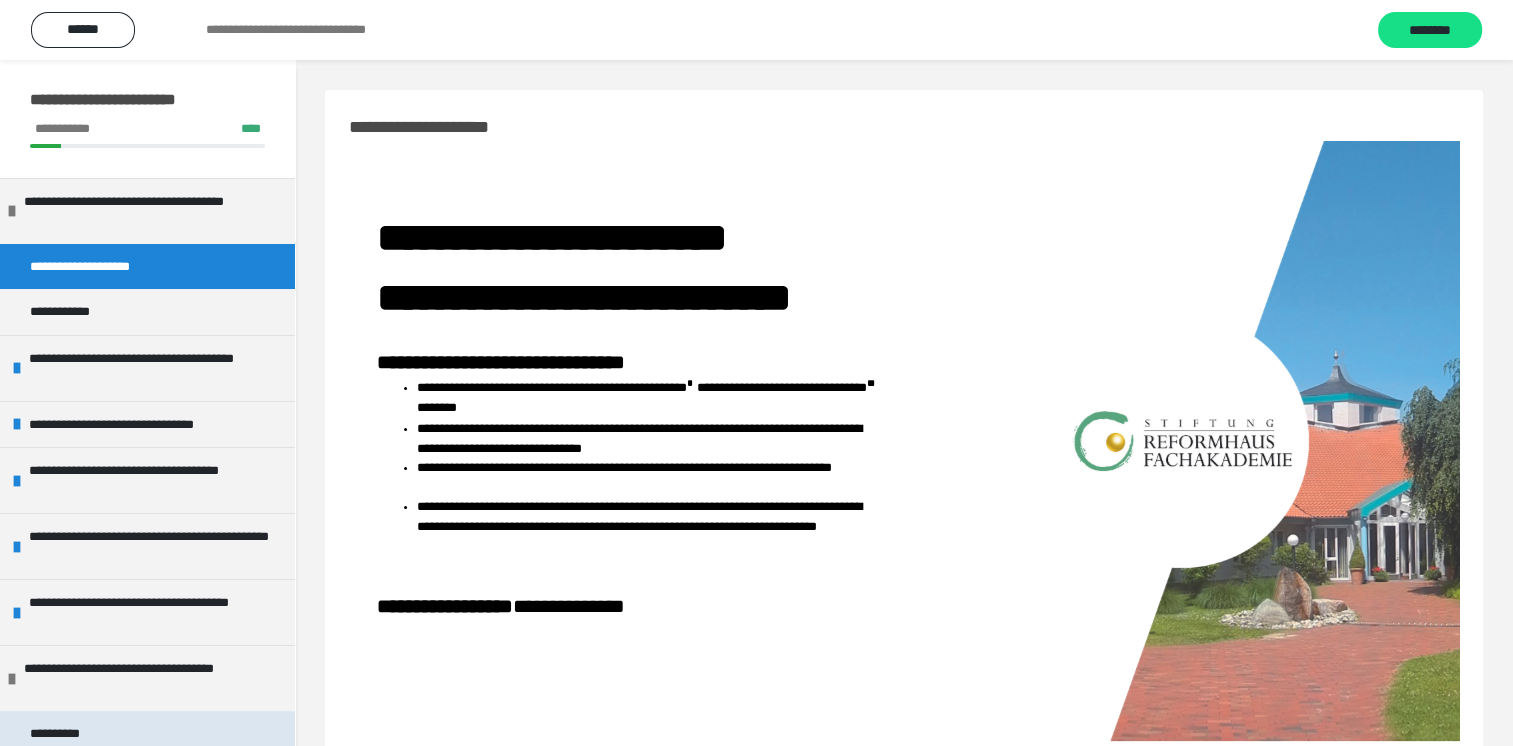 click on "**********" at bounding box center (67, 734) 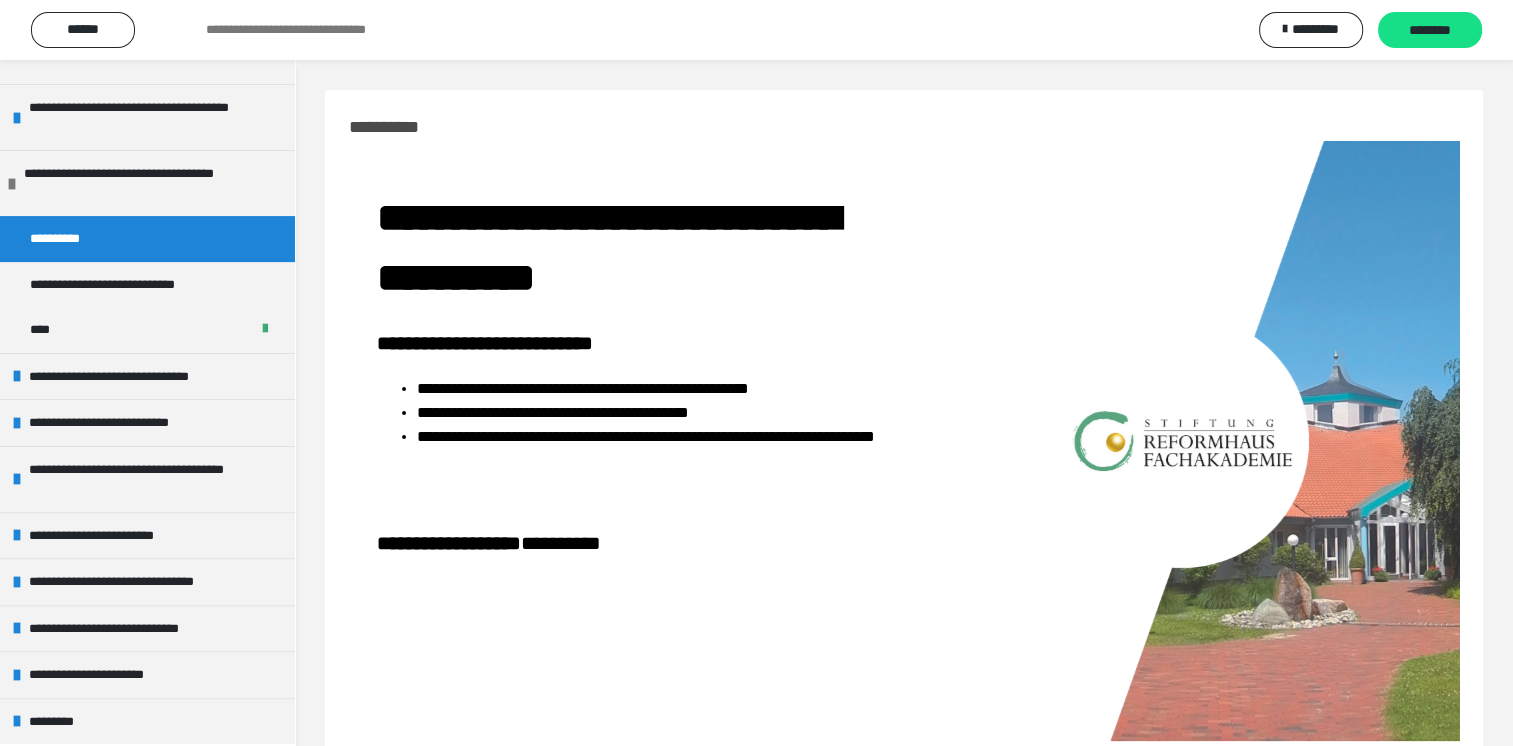 scroll, scrollTop: 494, scrollLeft: 0, axis: vertical 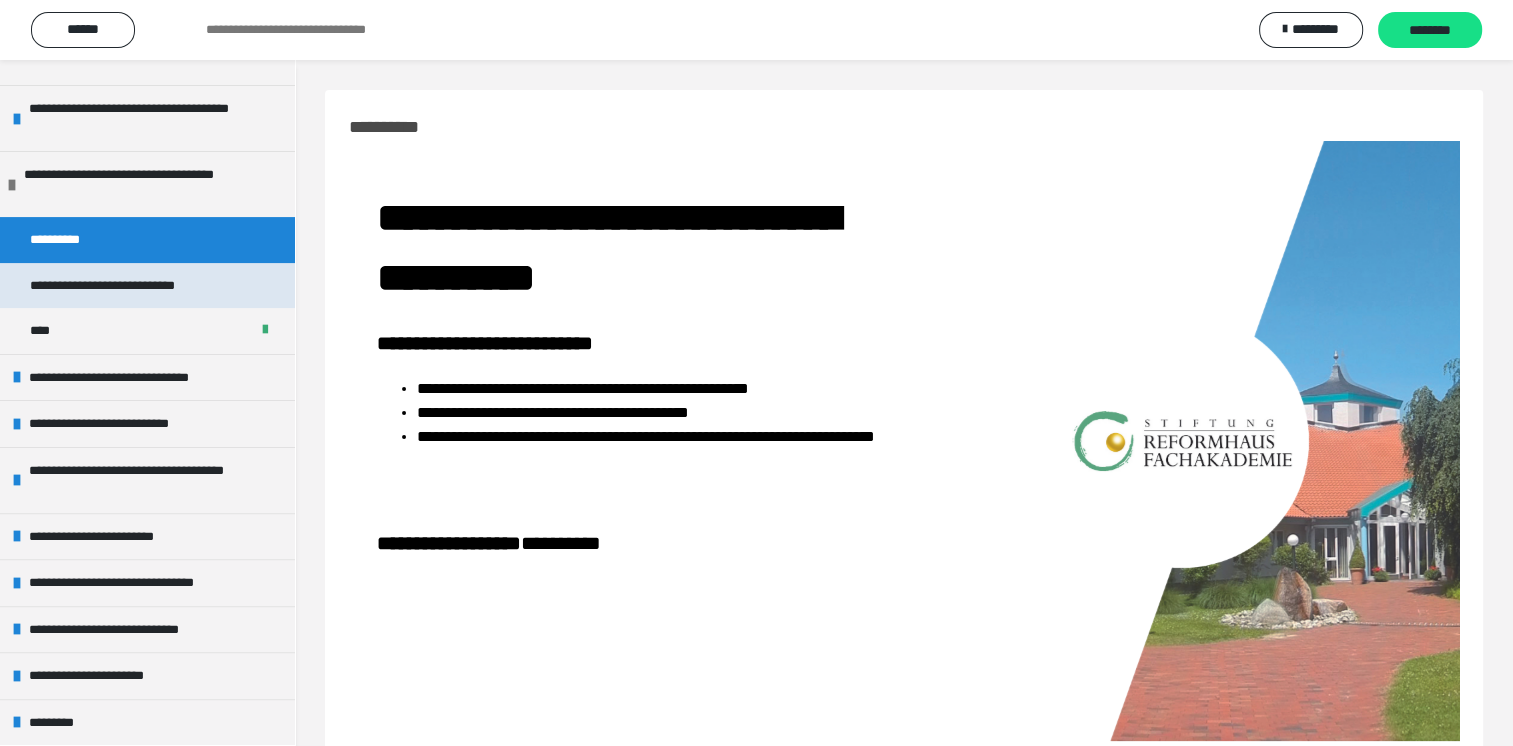 click on "**********" at bounding box center [126, 286] 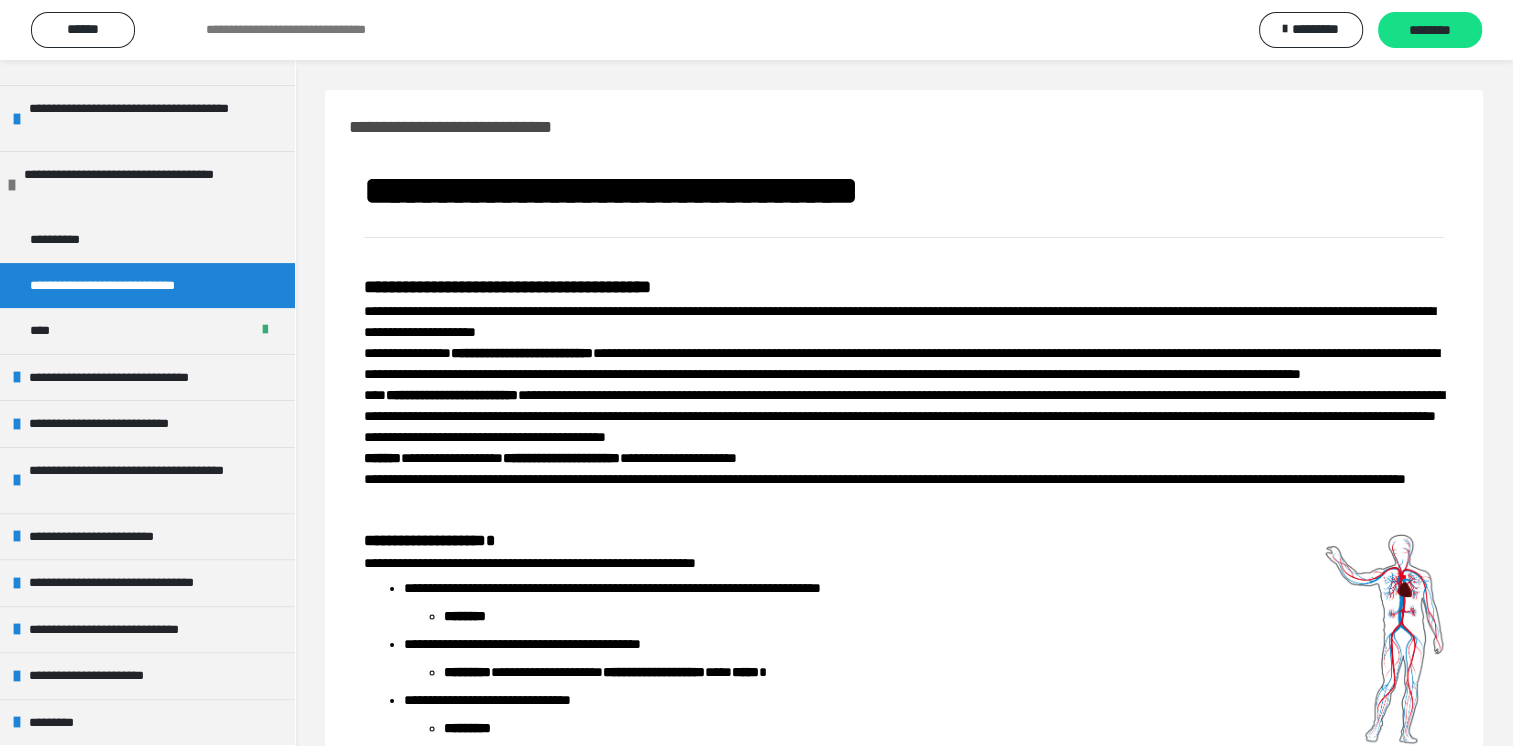 scroll, scrollTop: 495, scrollLeft: 0, axis: vertical 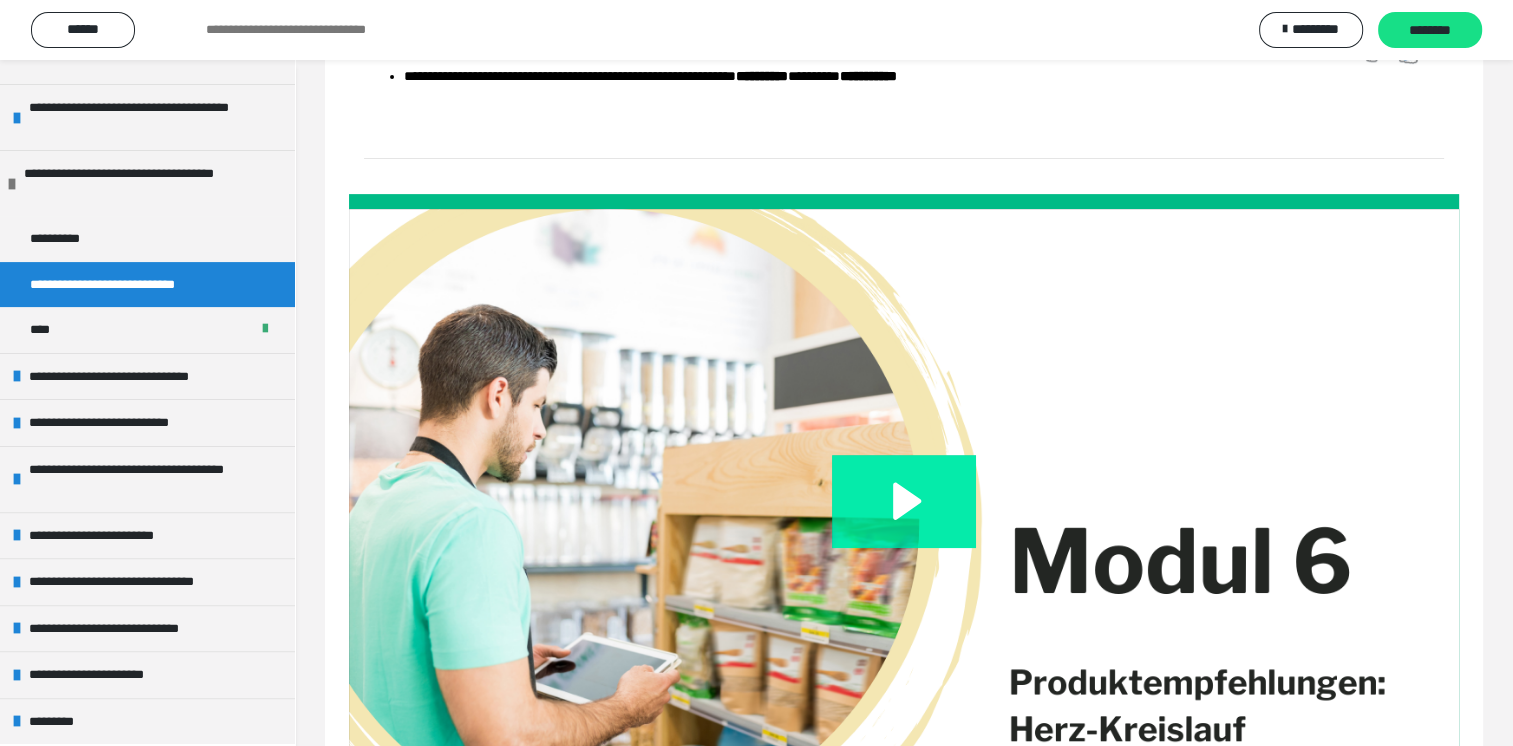 click 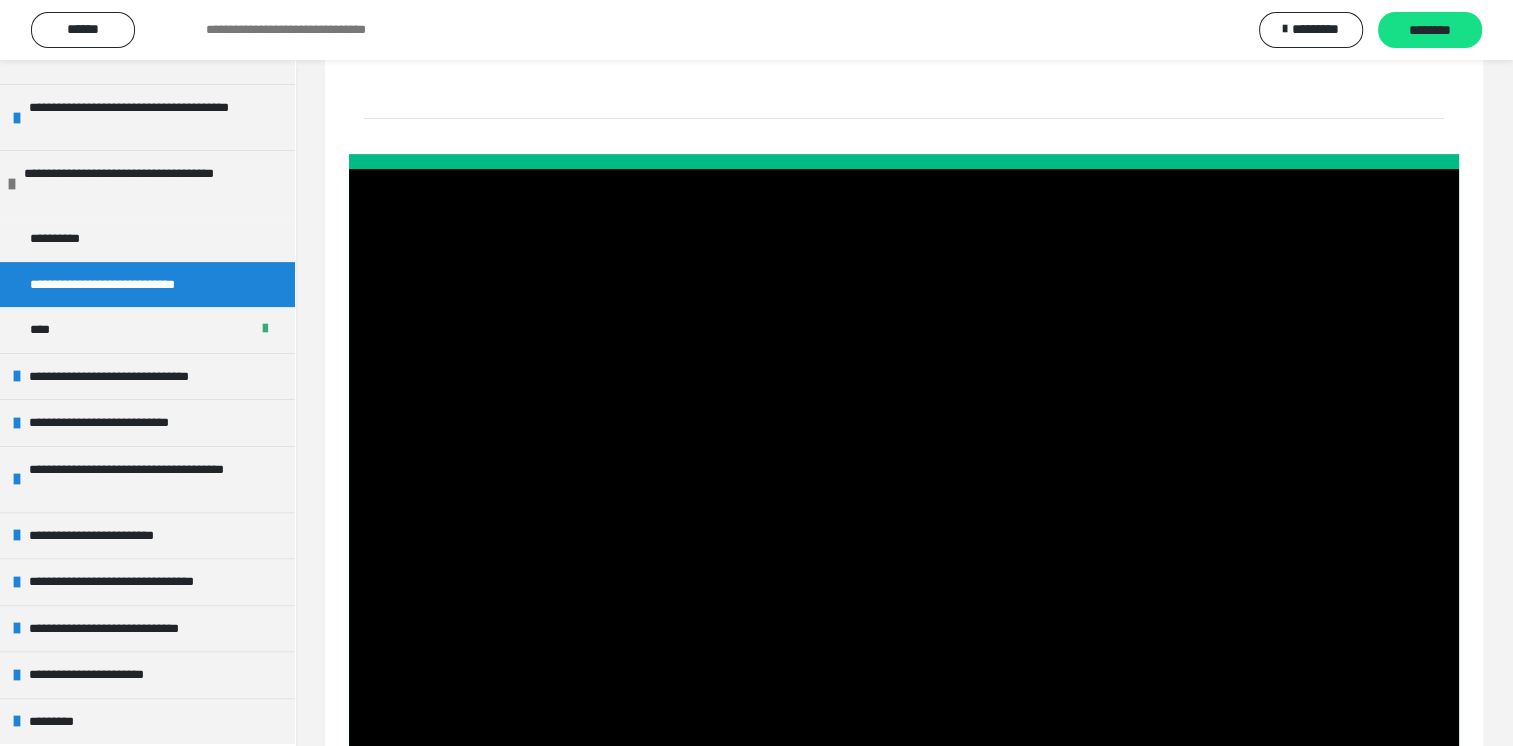 scroll, scrollTop: 760, scrollLeft: 0, axis: vertical 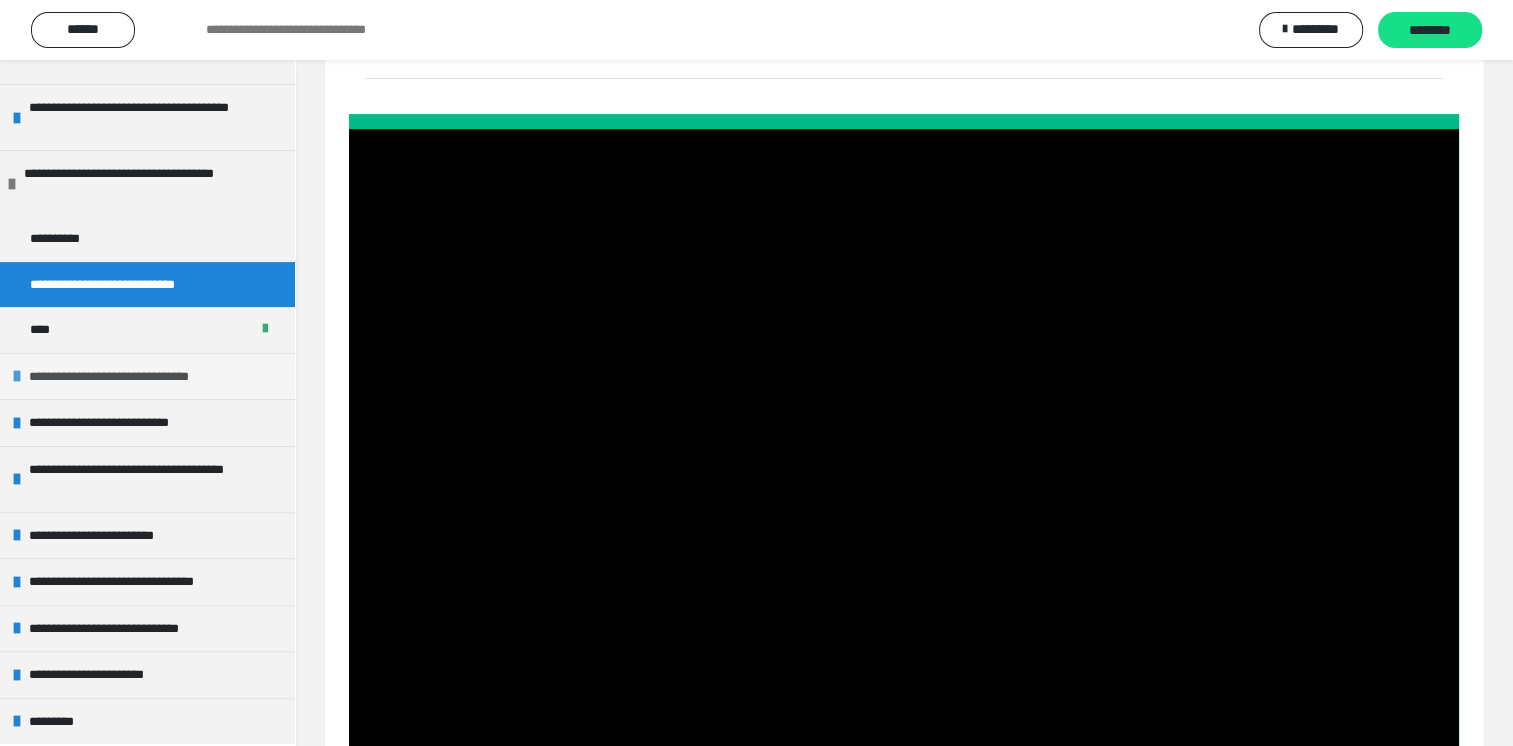 click on "**********" at bounding box center [144, 377] 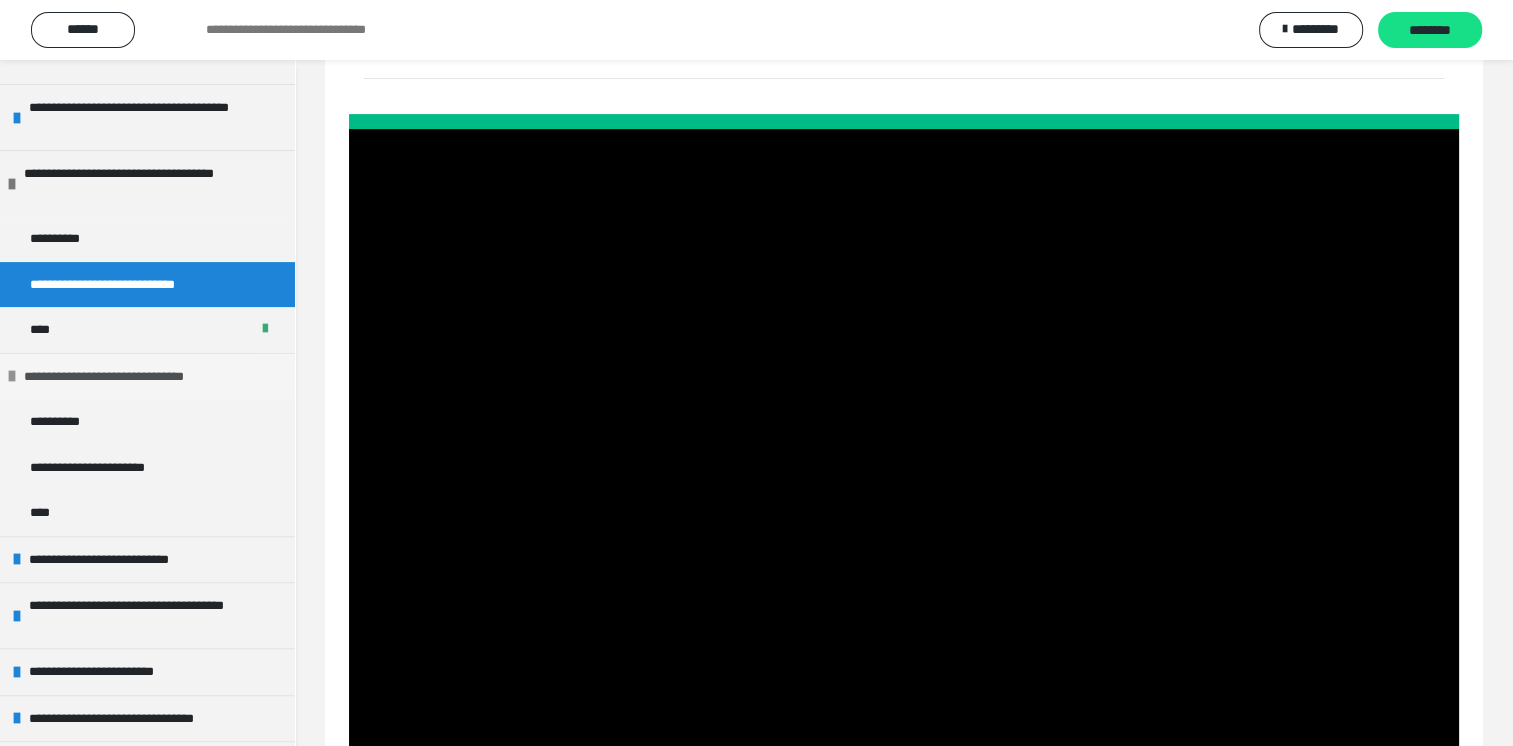 click on "**********" at bounding box center (139, 377) 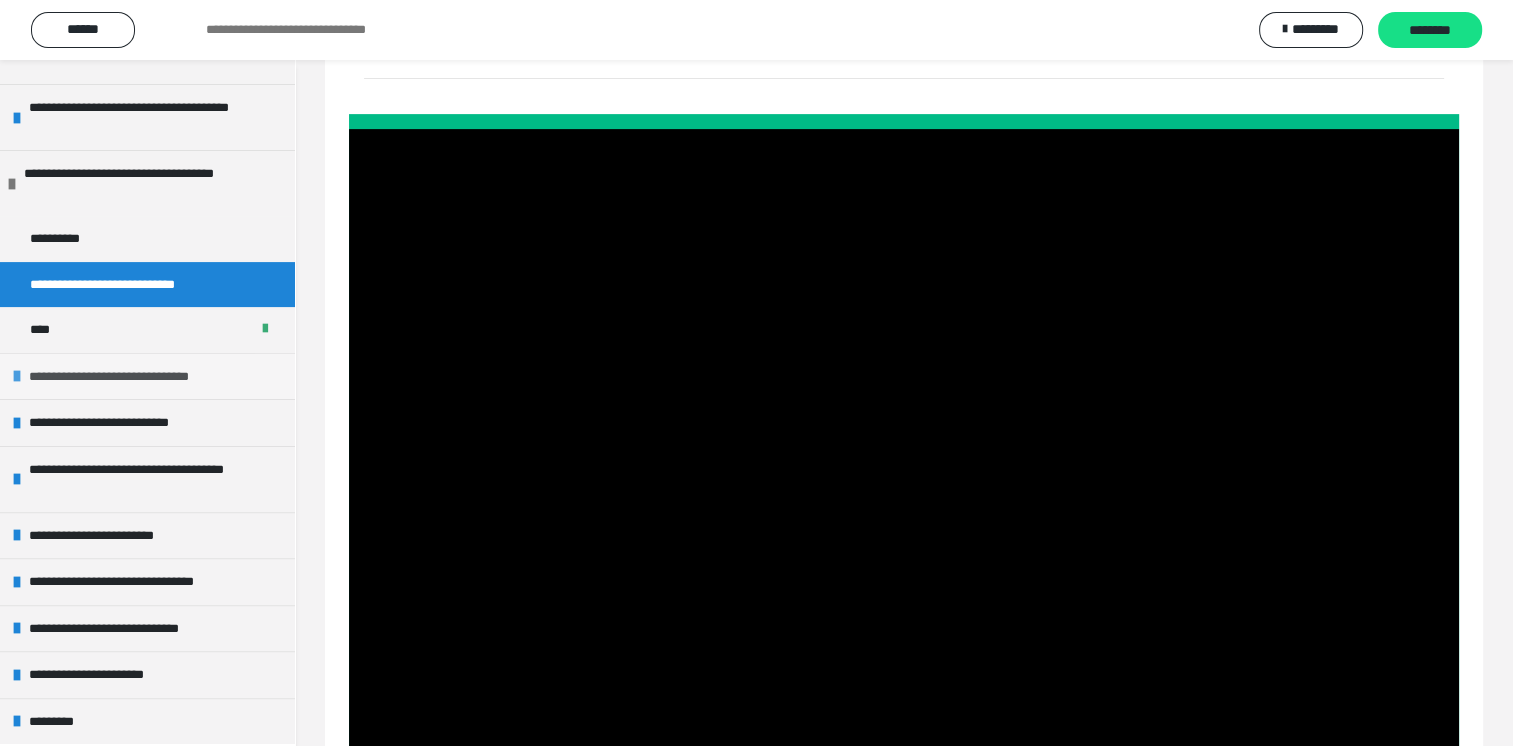 click on "**********" at bounding box center (144, 377) 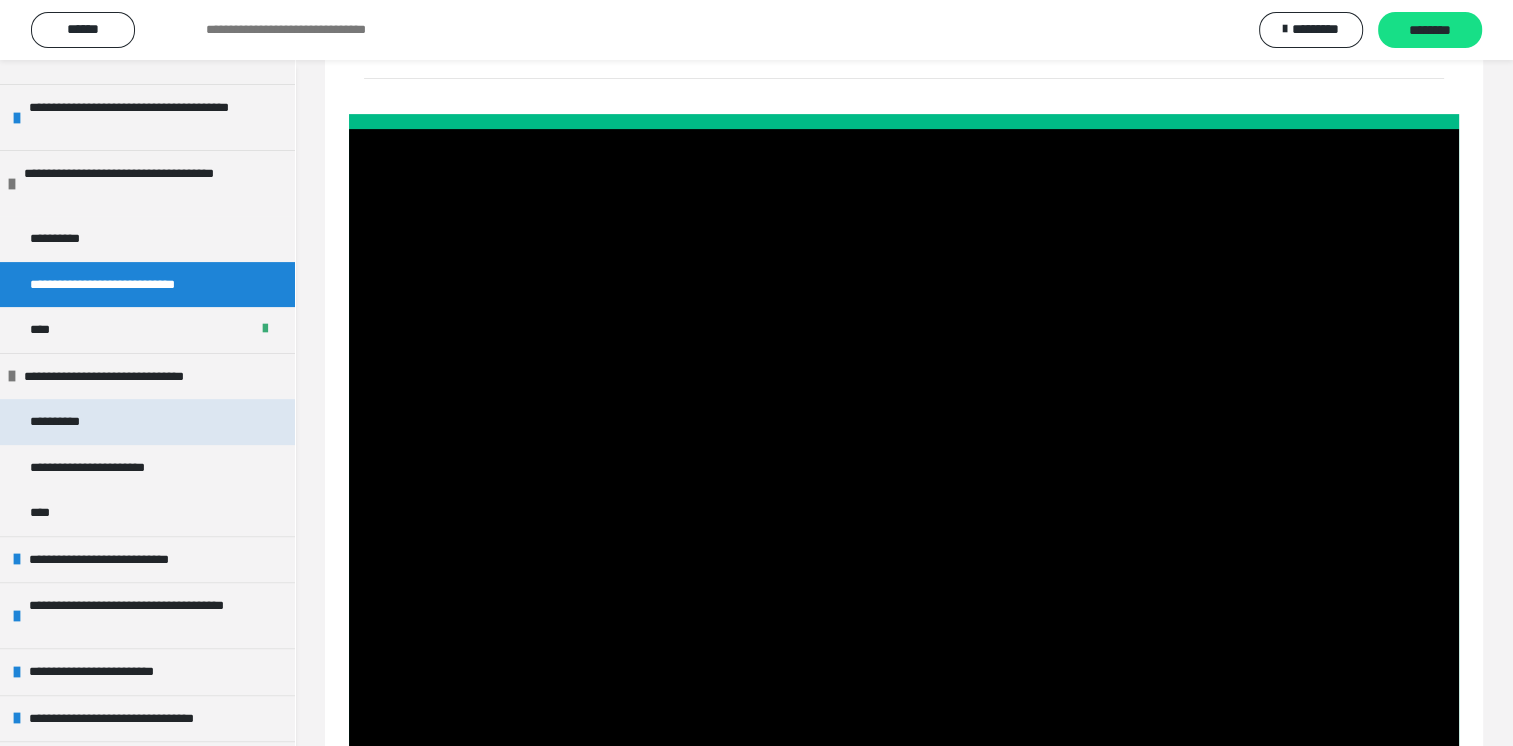 click on "**********" at bounding box center [67, 422] 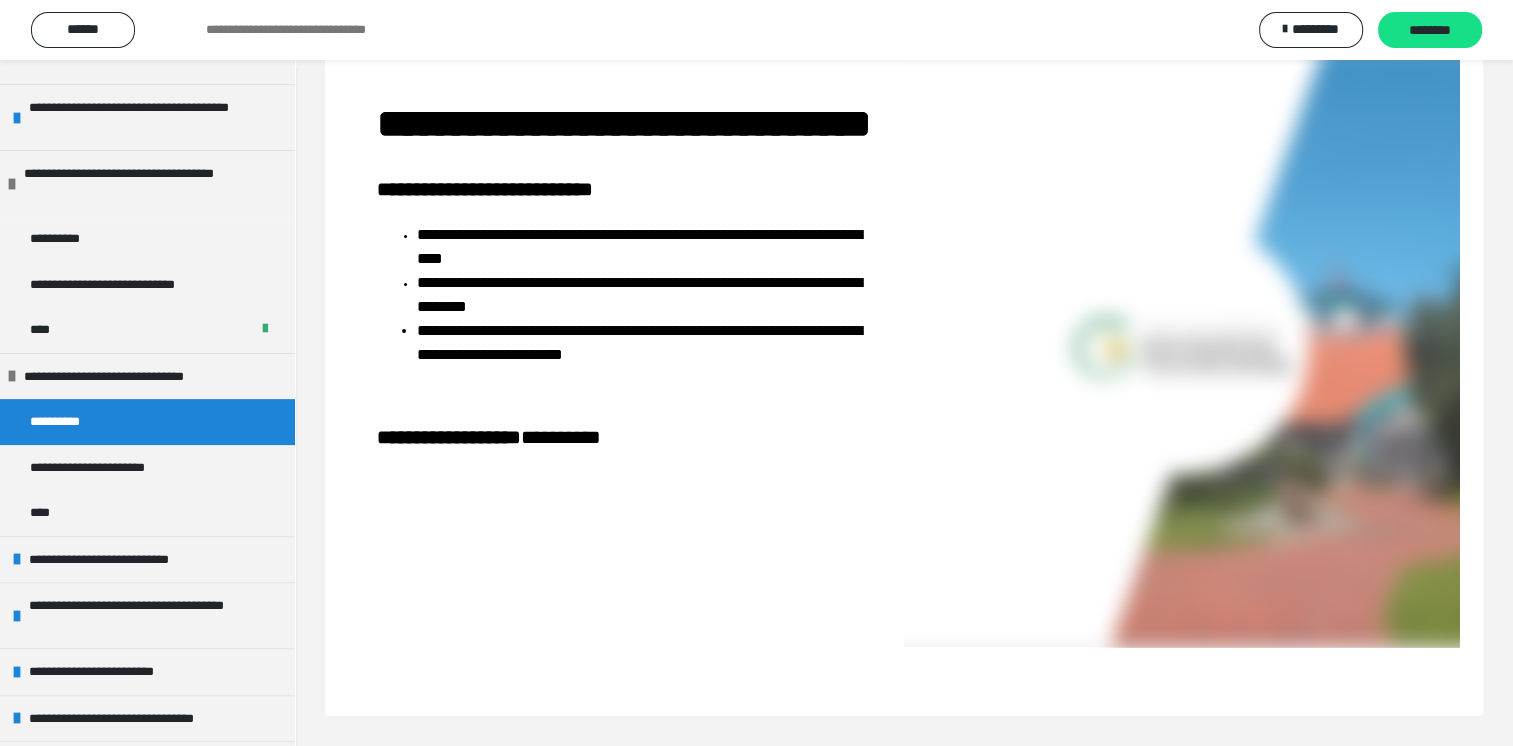 scroll, scrollTop: 92, scrollLeft: 0, axis: vertical 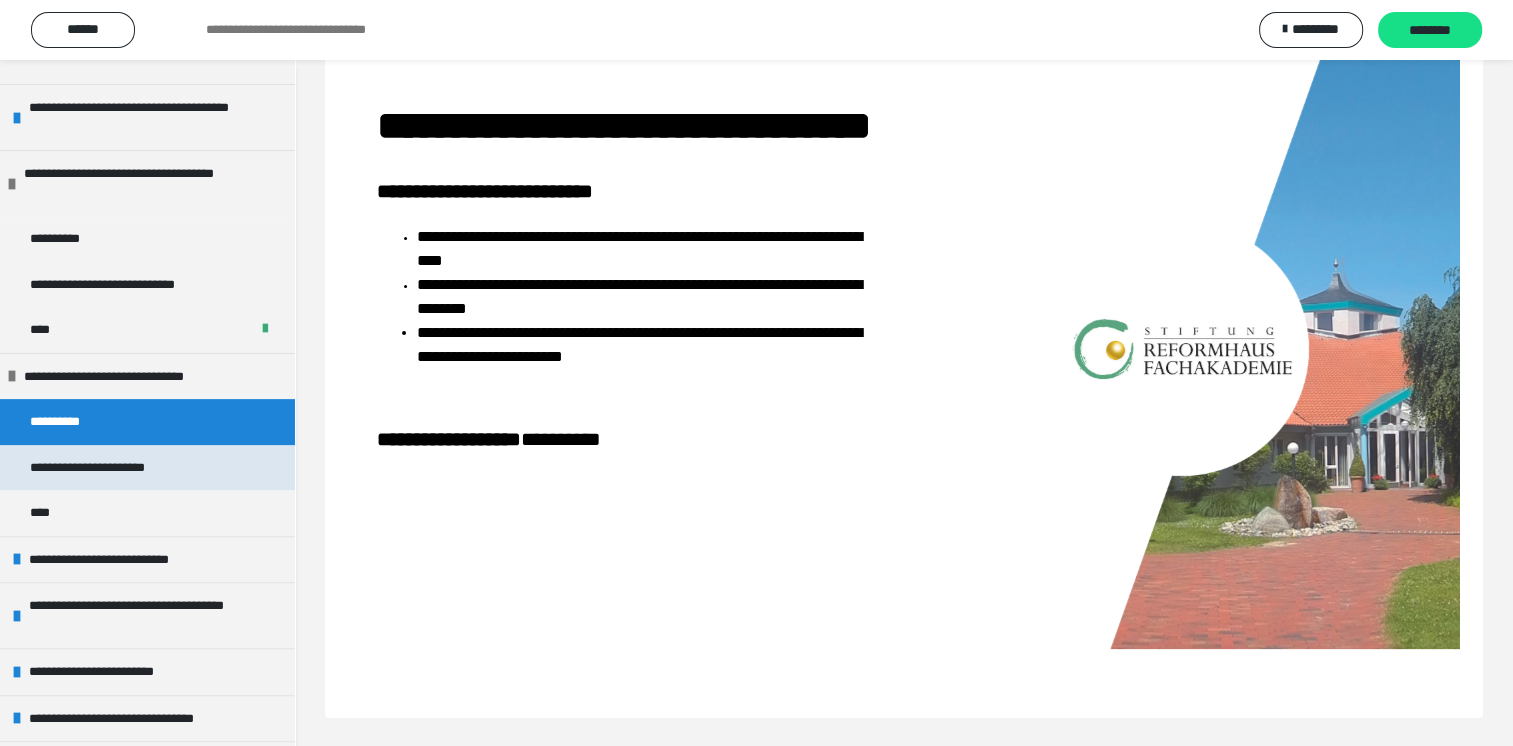 click on "**********" at bounding box center (123, 468) 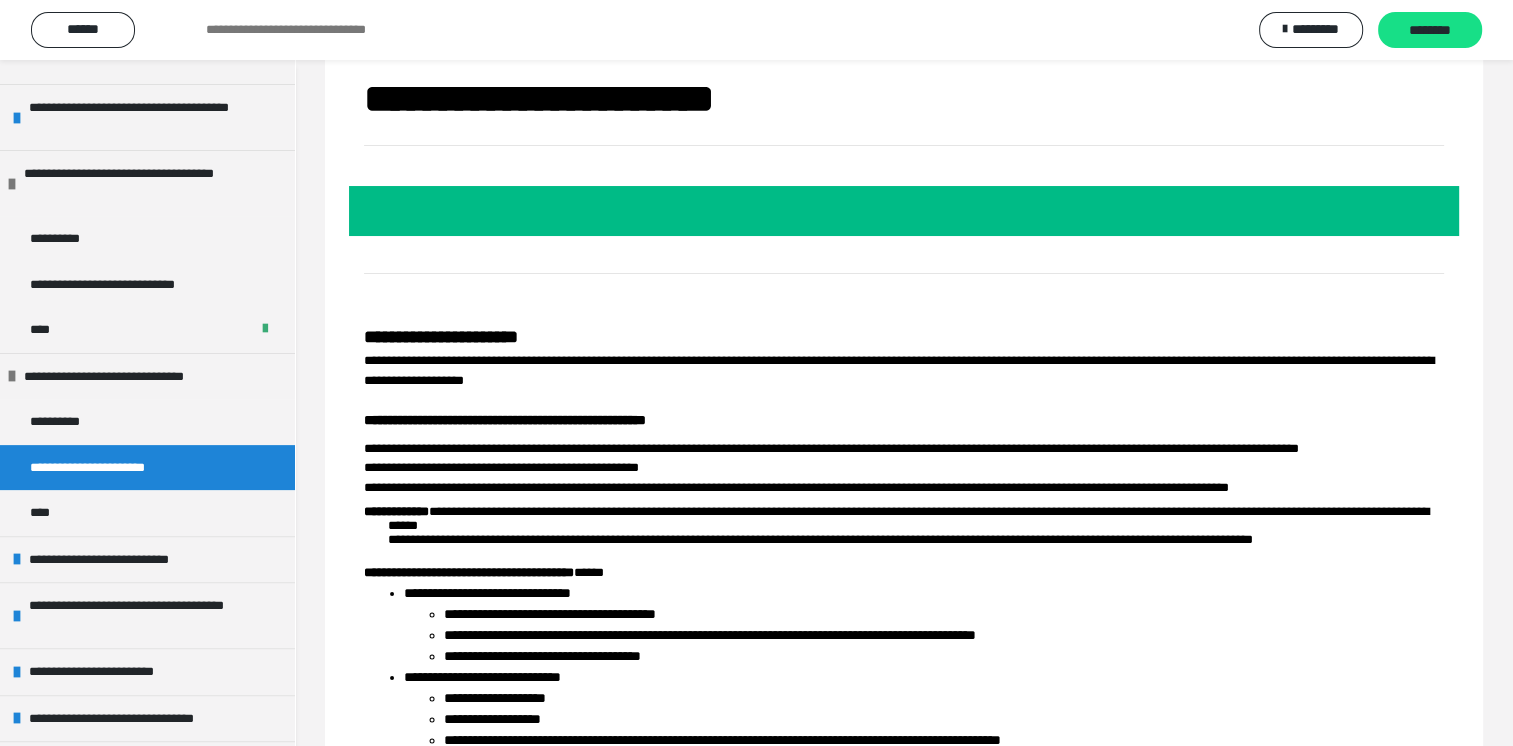 scroll, scrollTop: 760, scrollLeft: 0, axis: vertical 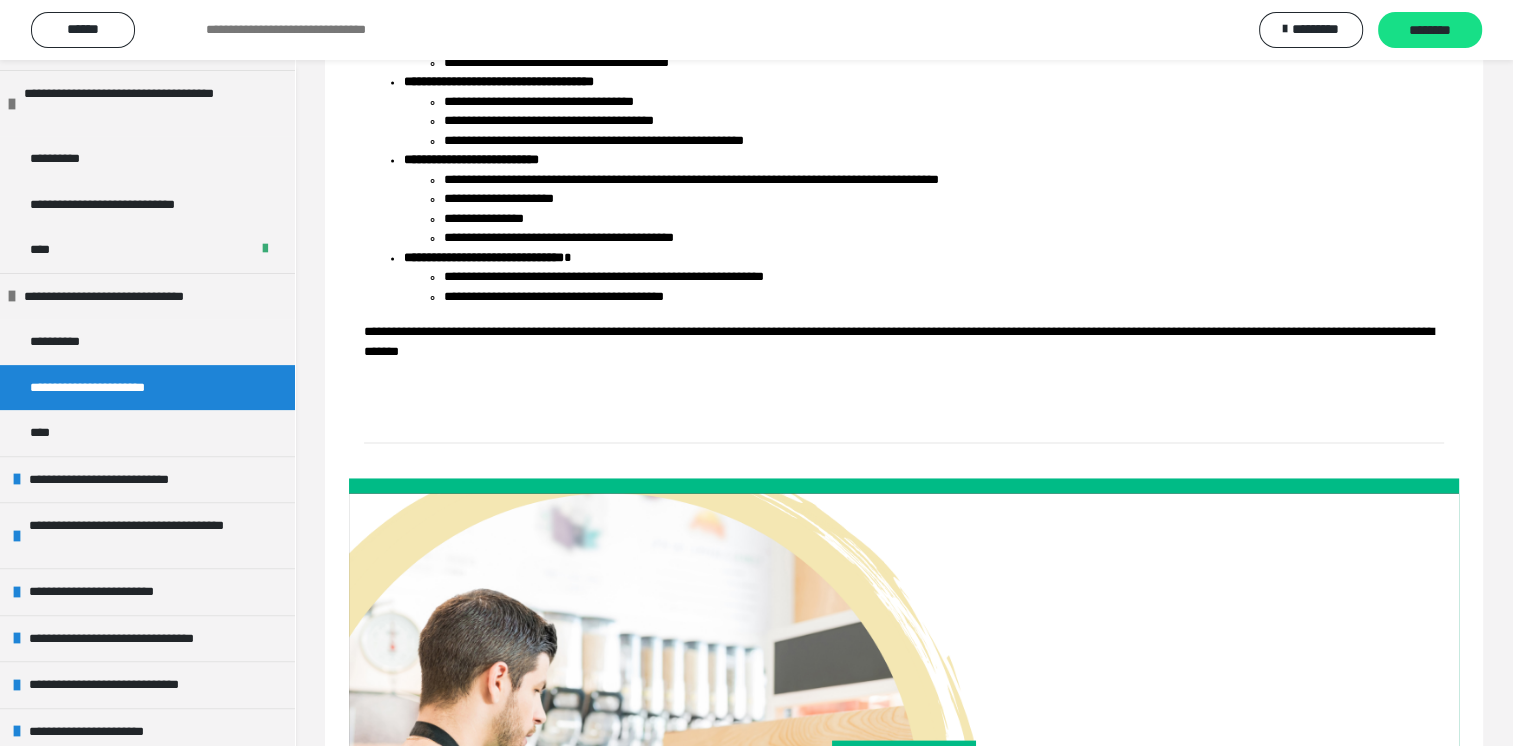 click at bounding box center (904, 805) 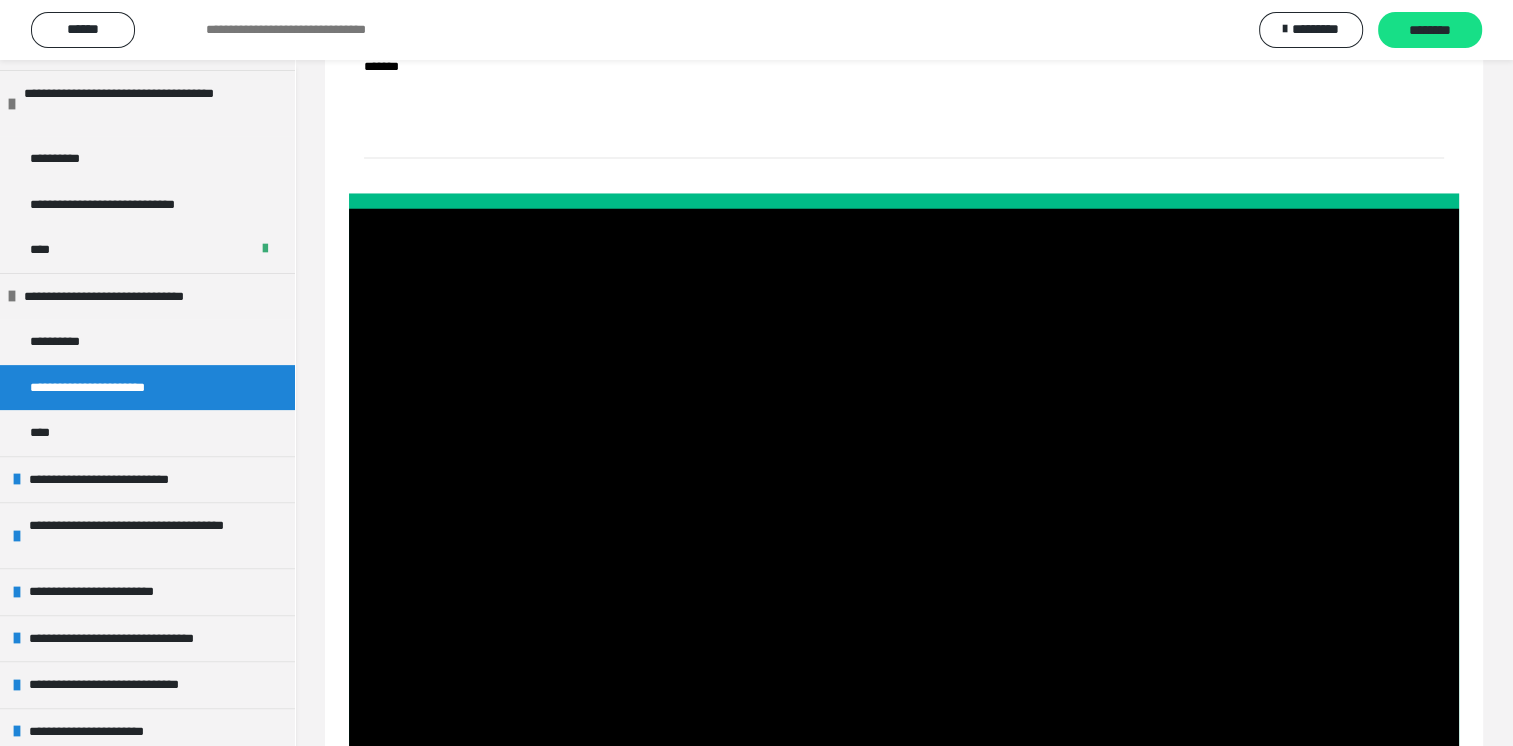 scroll, scrollTop: 3332, scrollLeft: 0, axis: vertical 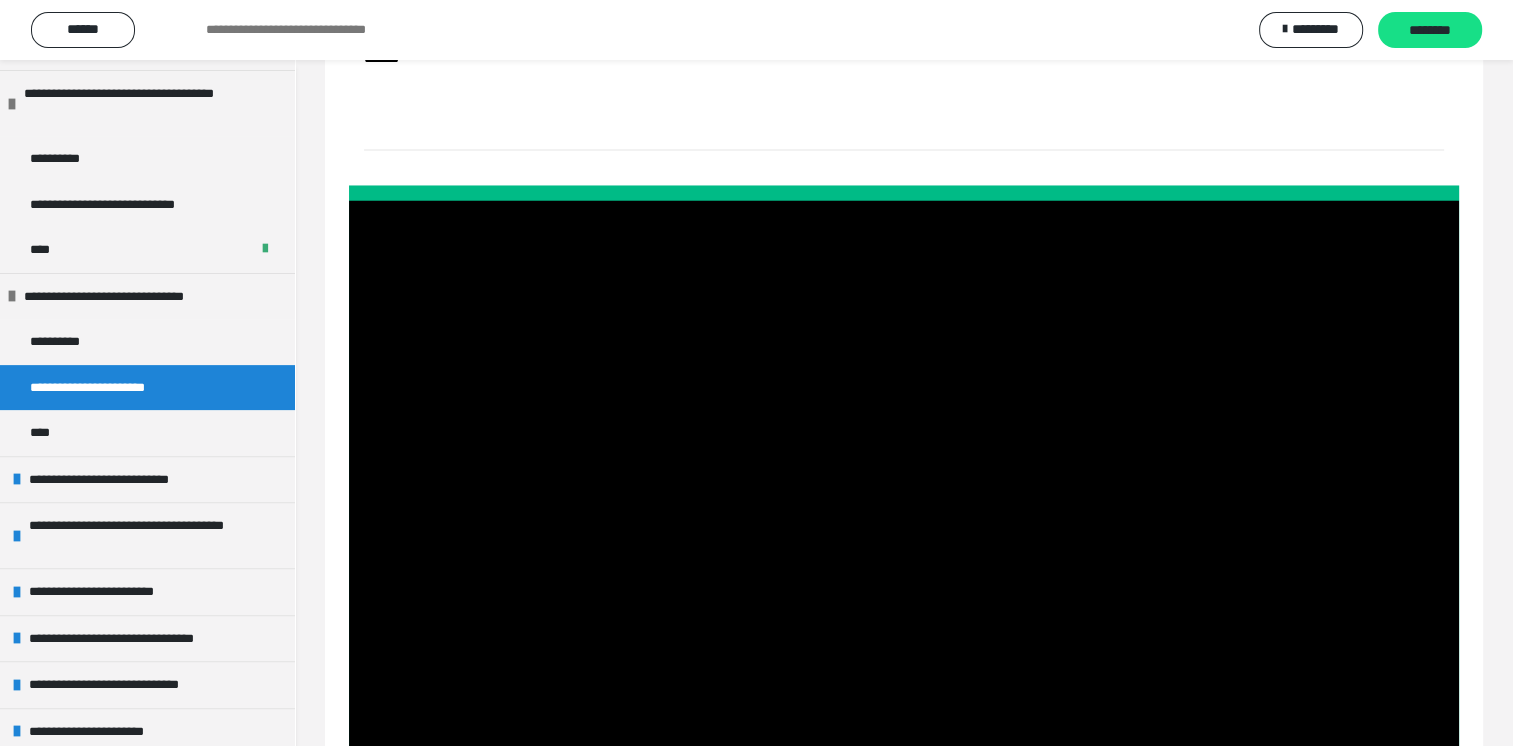 type 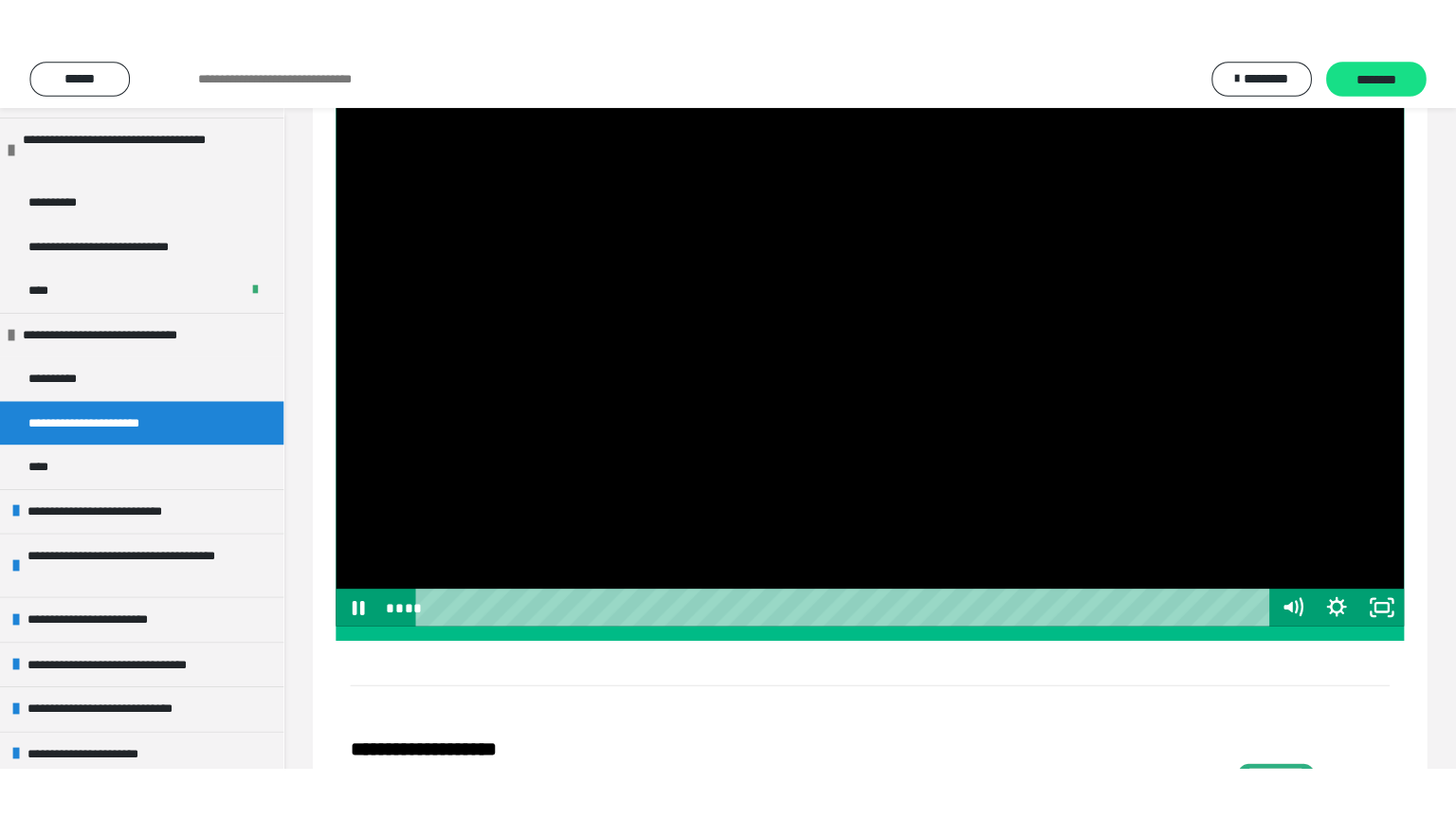 scroll, scrollTop: 3398, scrollLeft: 0, axis: vertical 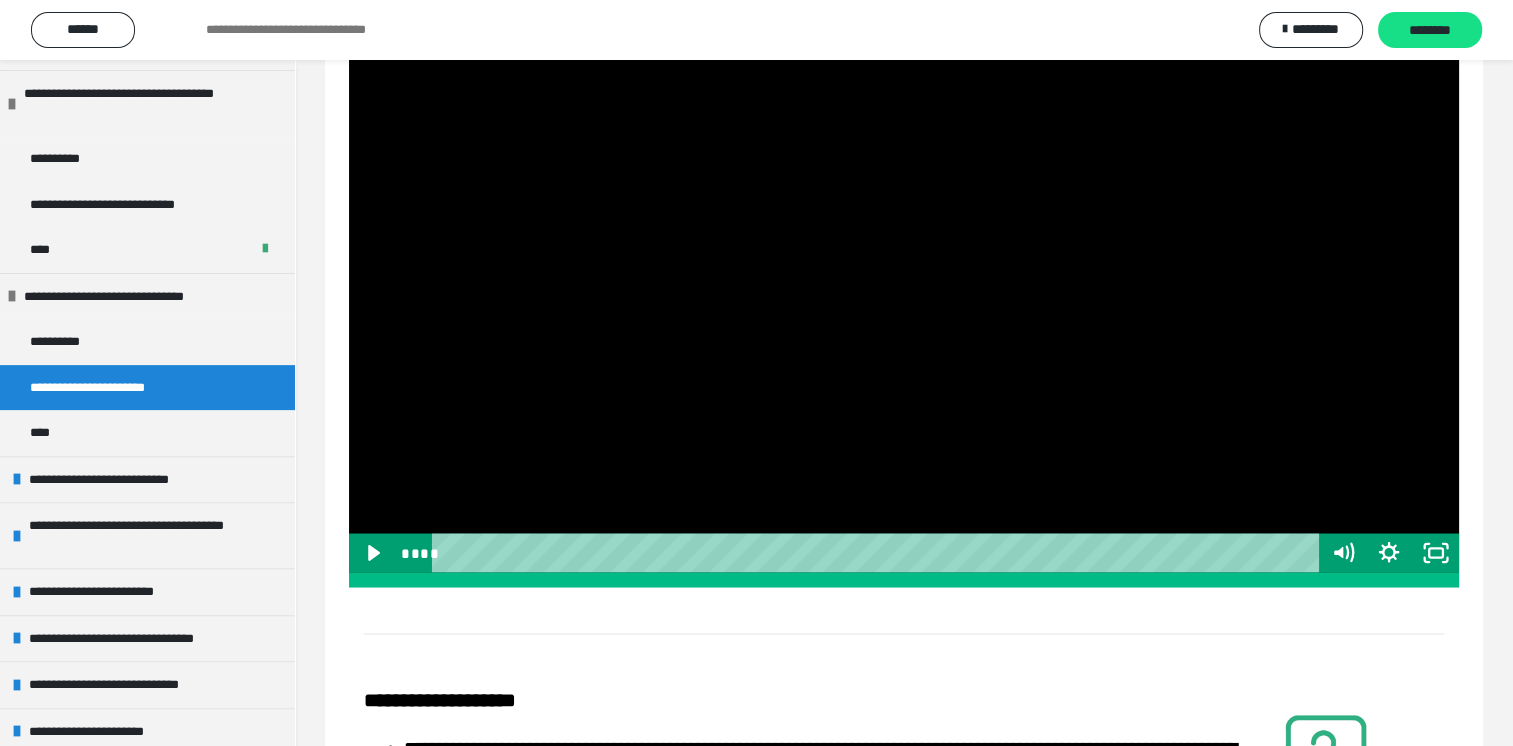click at bounding box center [878, 552] 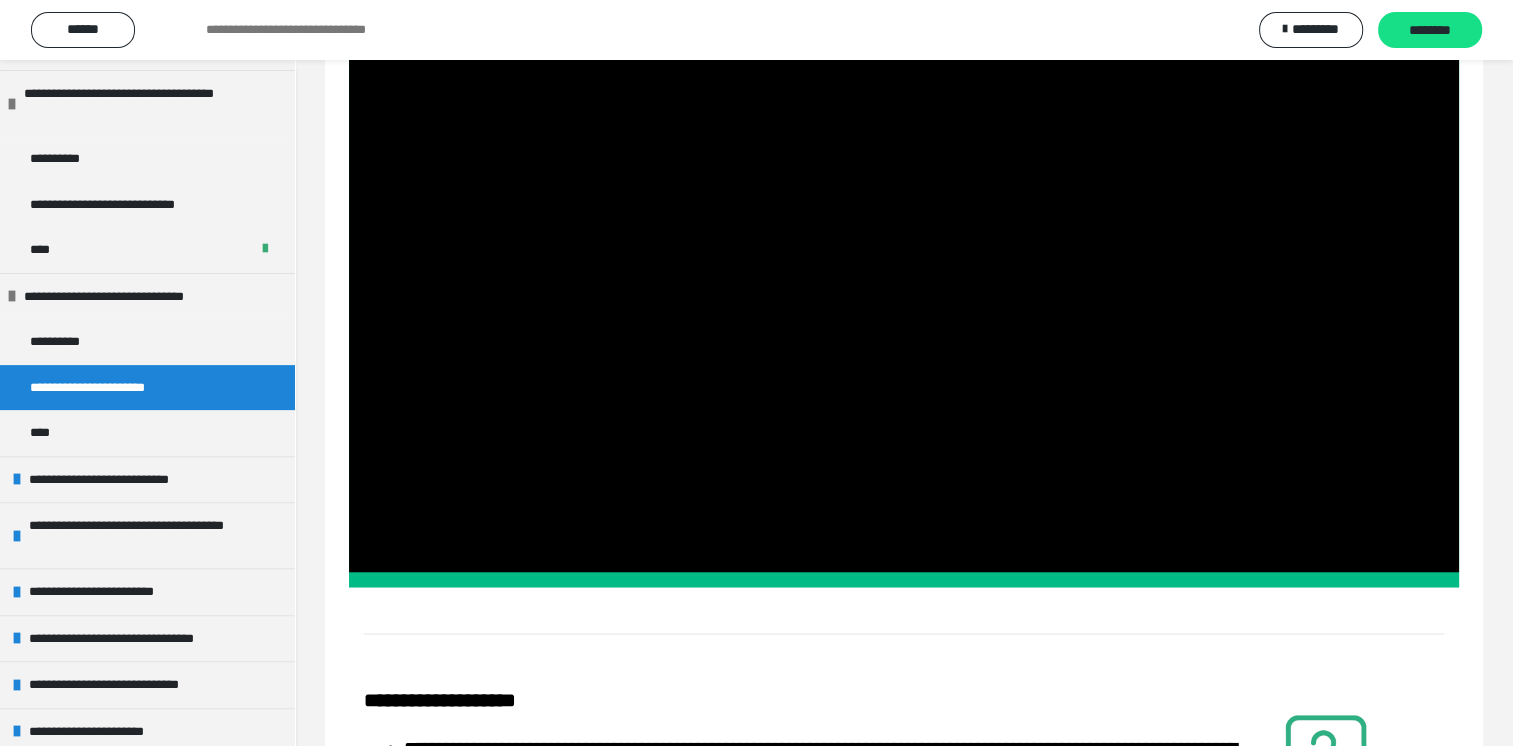 click on "**********" at bounding box center [123, 388] 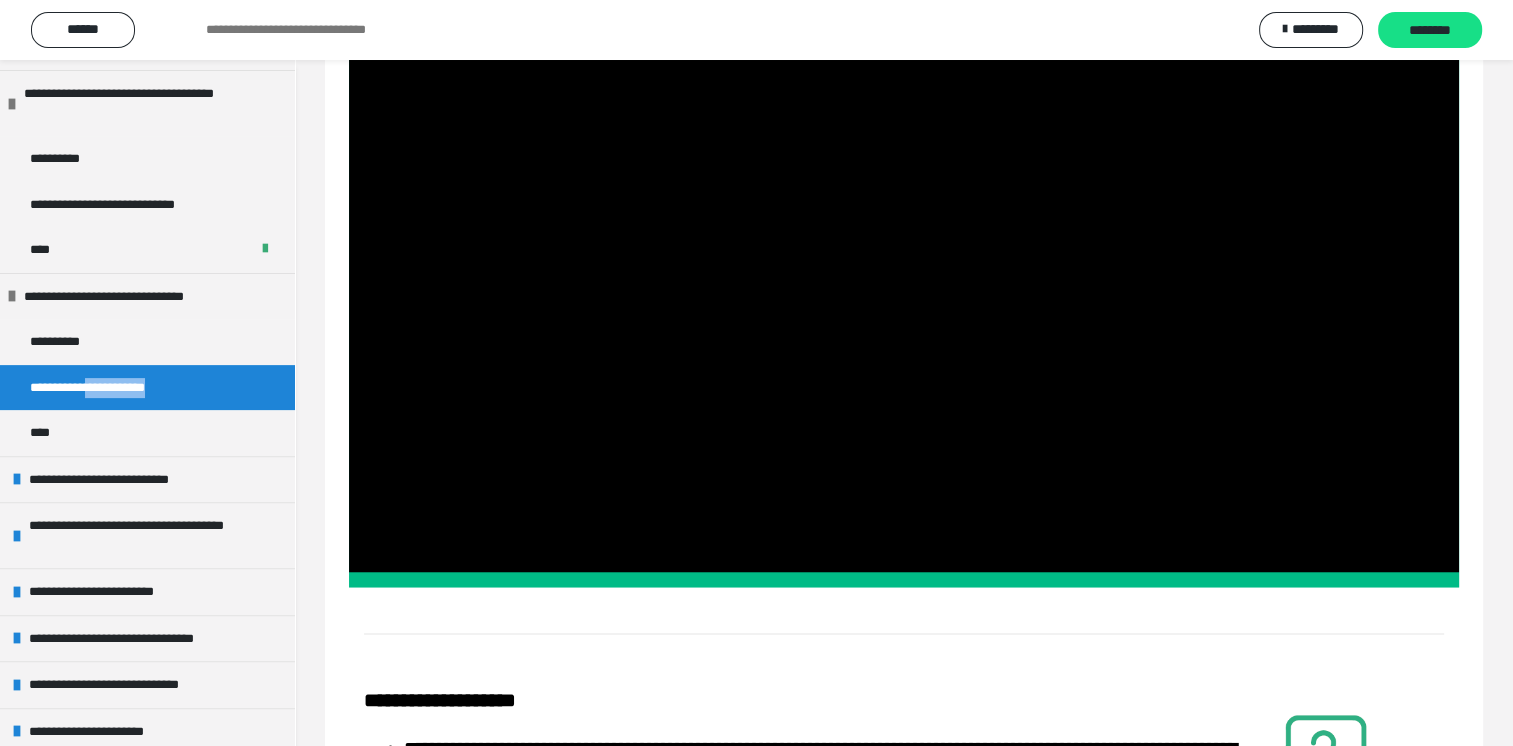 click on "**********" at bounding box center (123, 388) 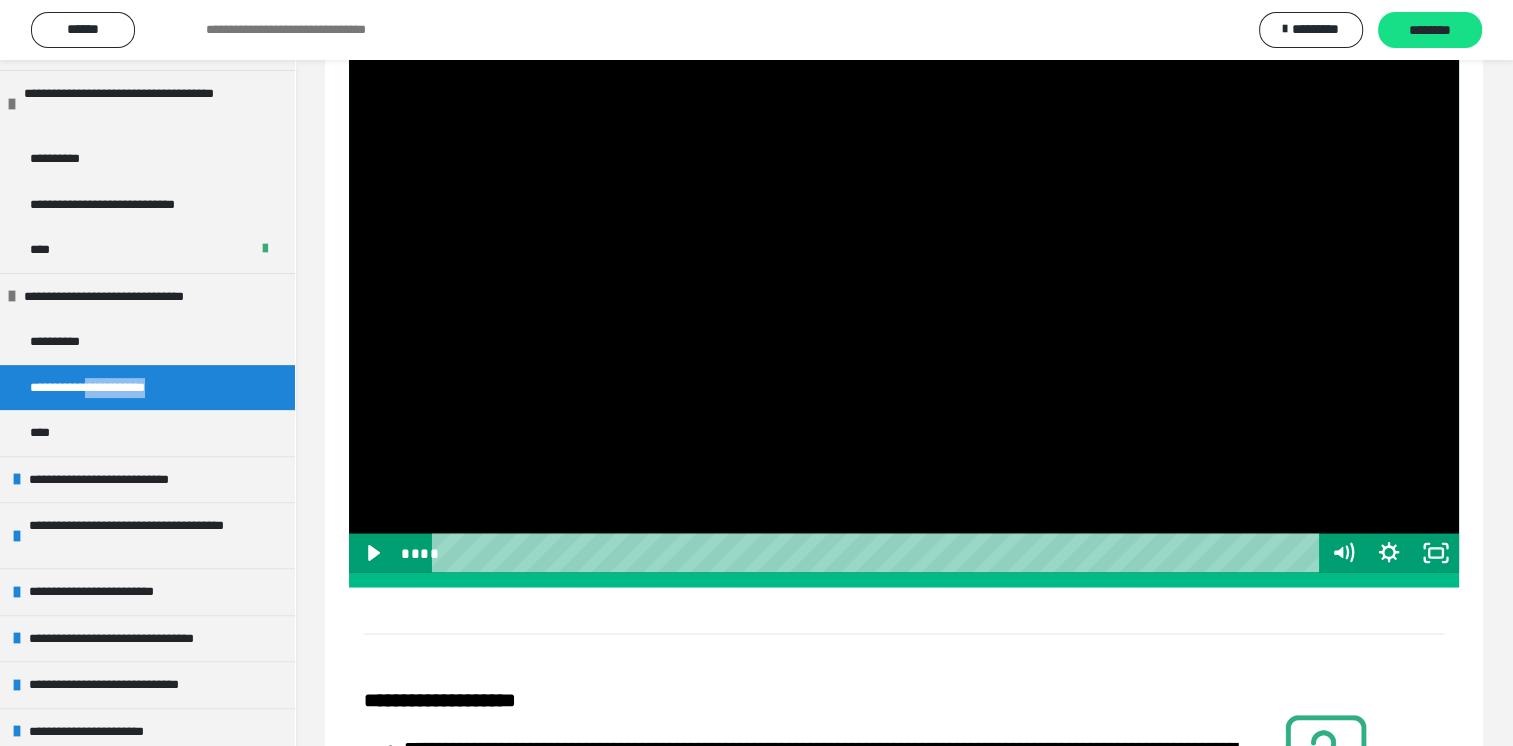 click at bounding box center [904, 259] 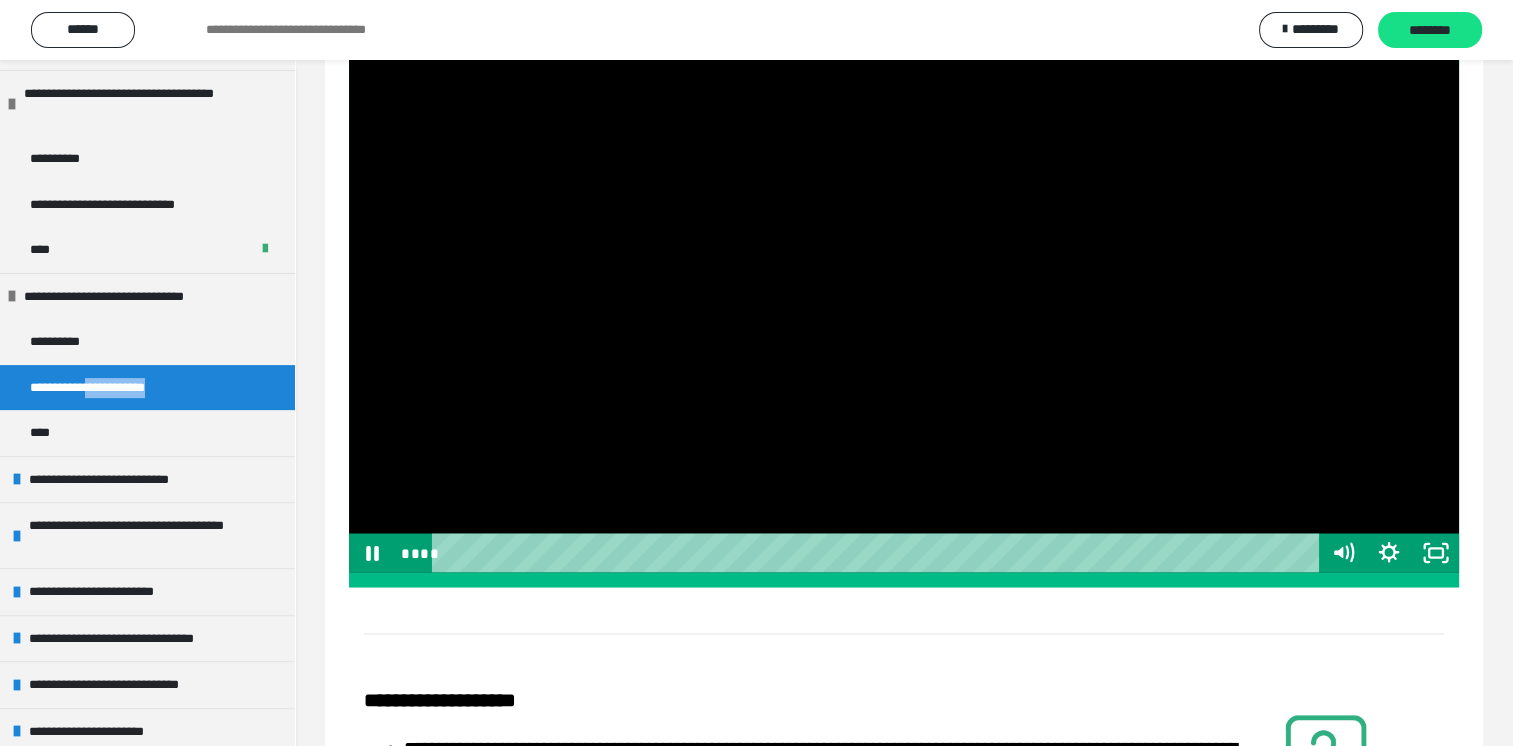 click at bounding box center (904, 259) 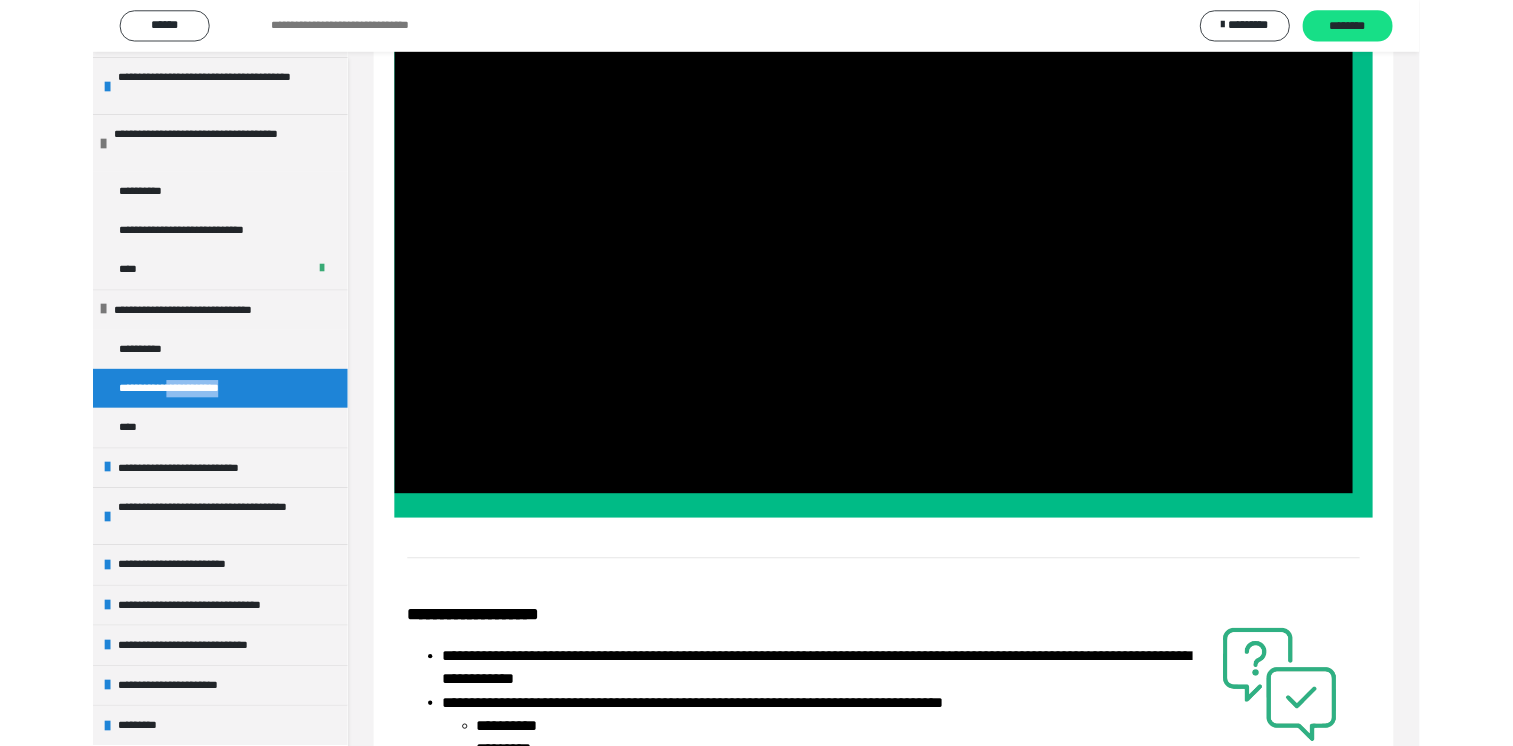scroll, scrollTop: 575, scrollLeft: 0, axis: vertical 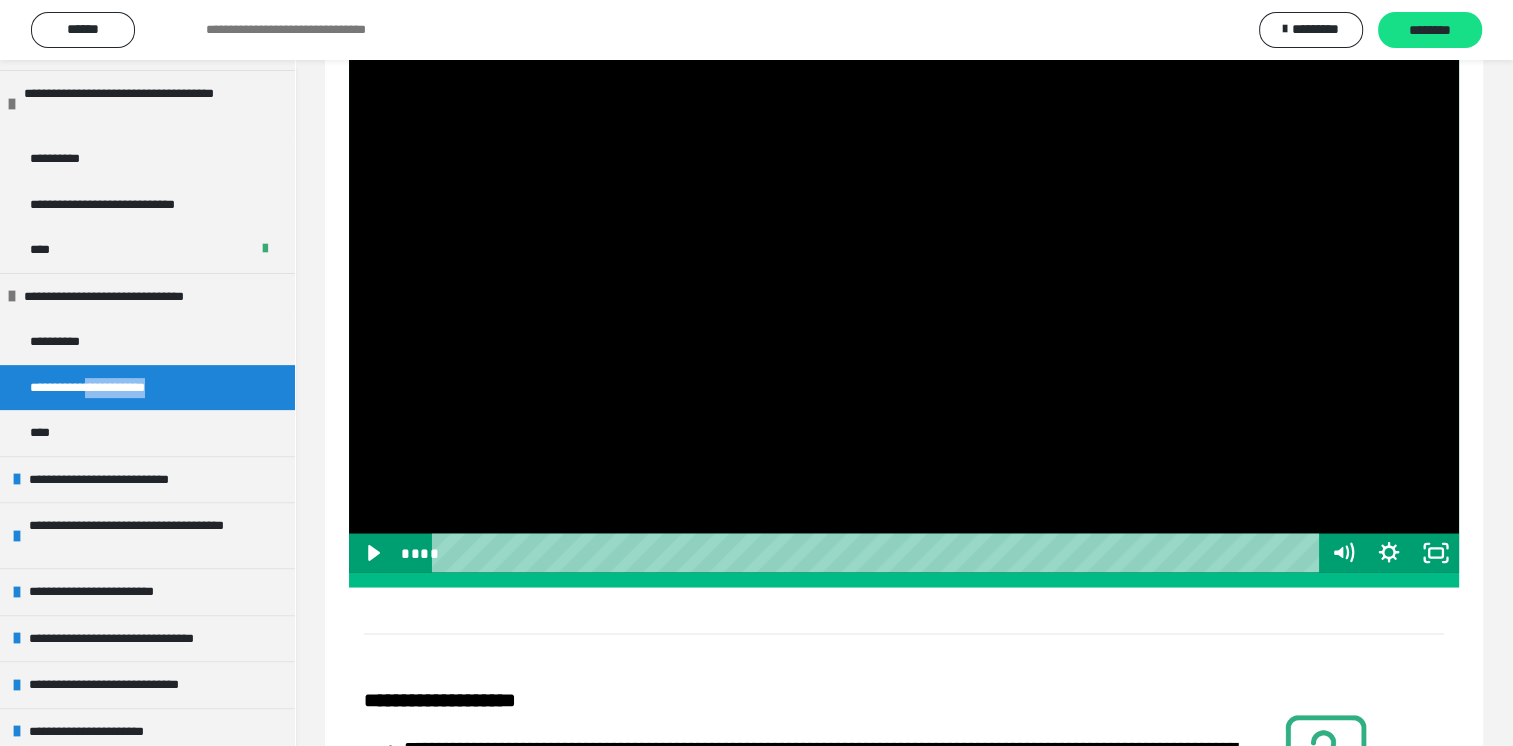 click at bounding box center (904, 259) 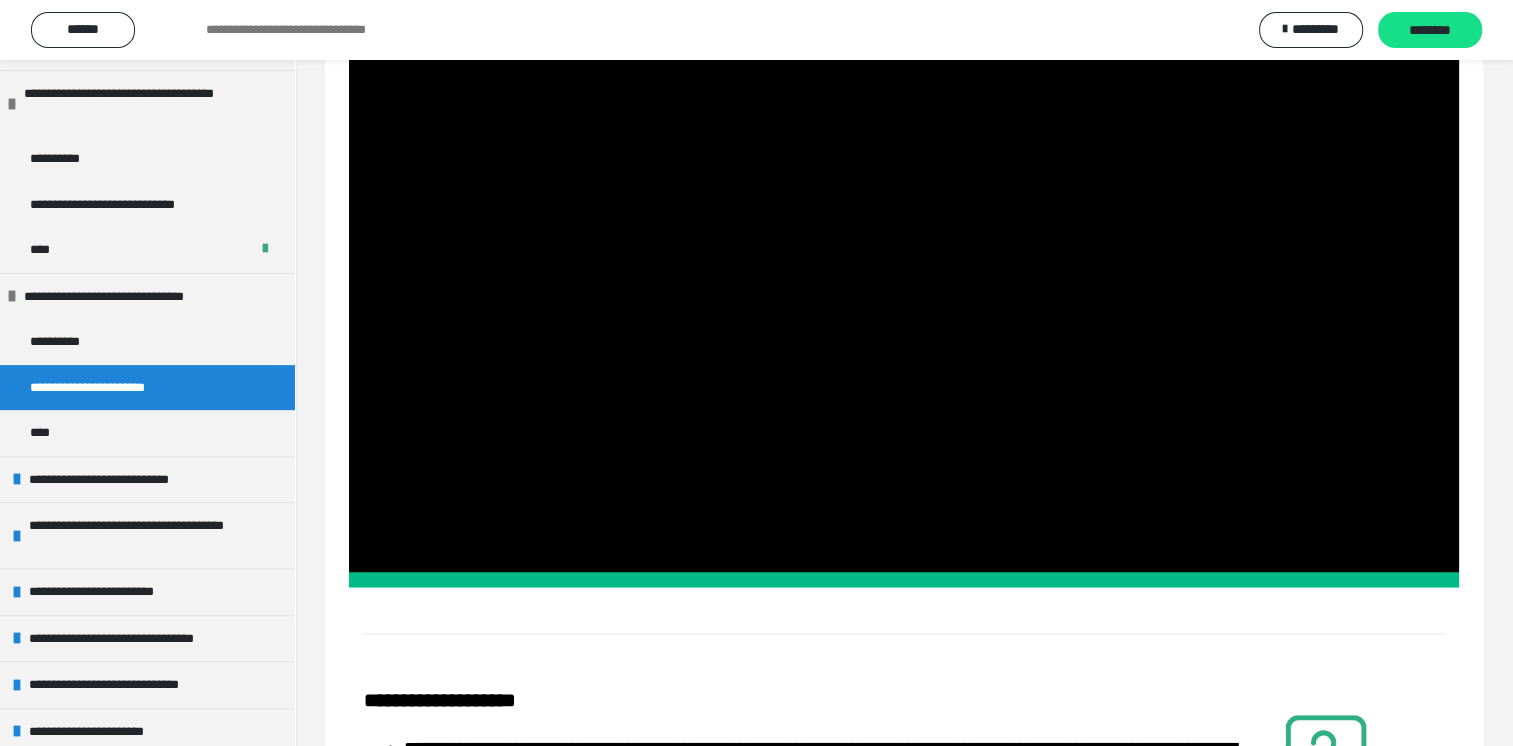 click on "**********" at bounding box center [904, -914] 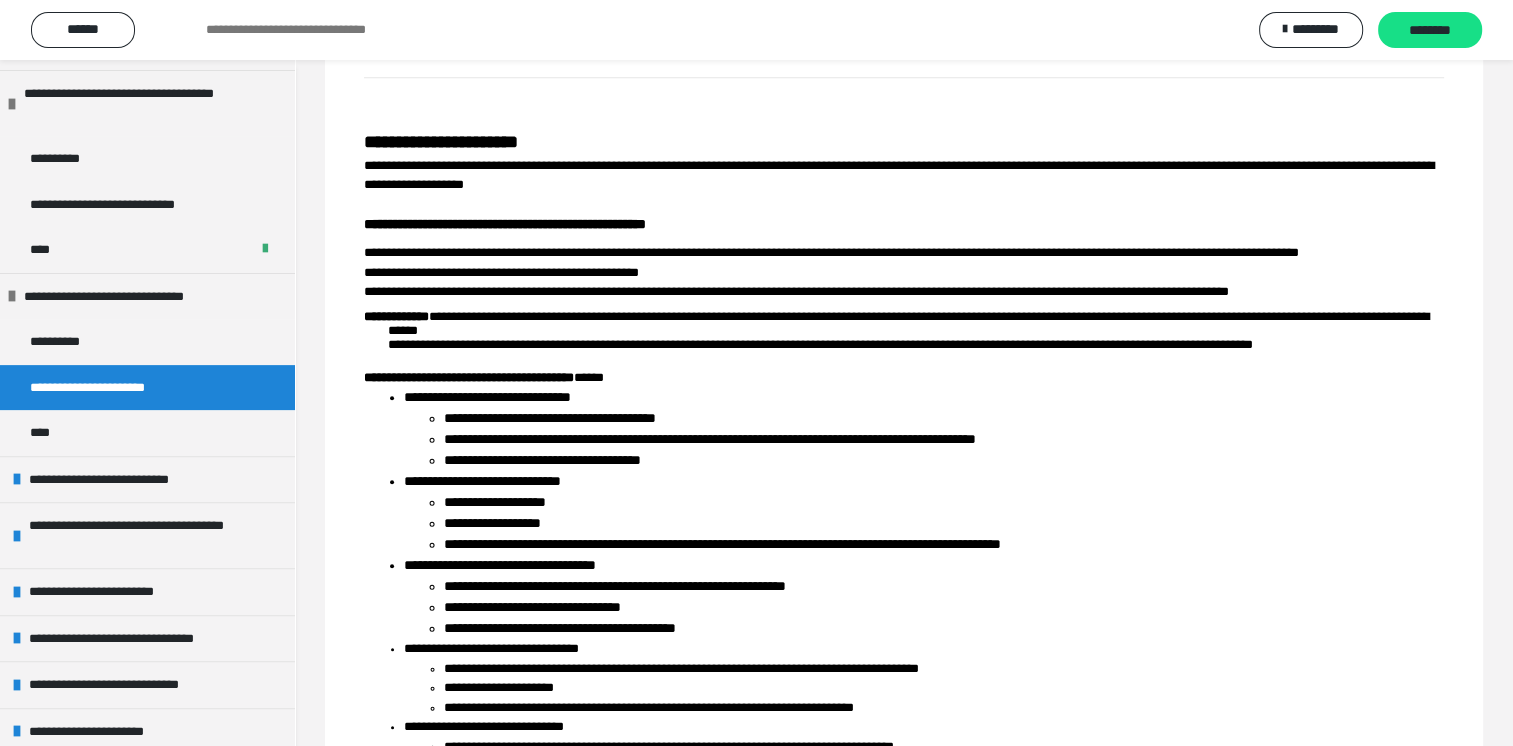 scroll, scrollTop: 893, scrollLeft: 0, axis: vertical 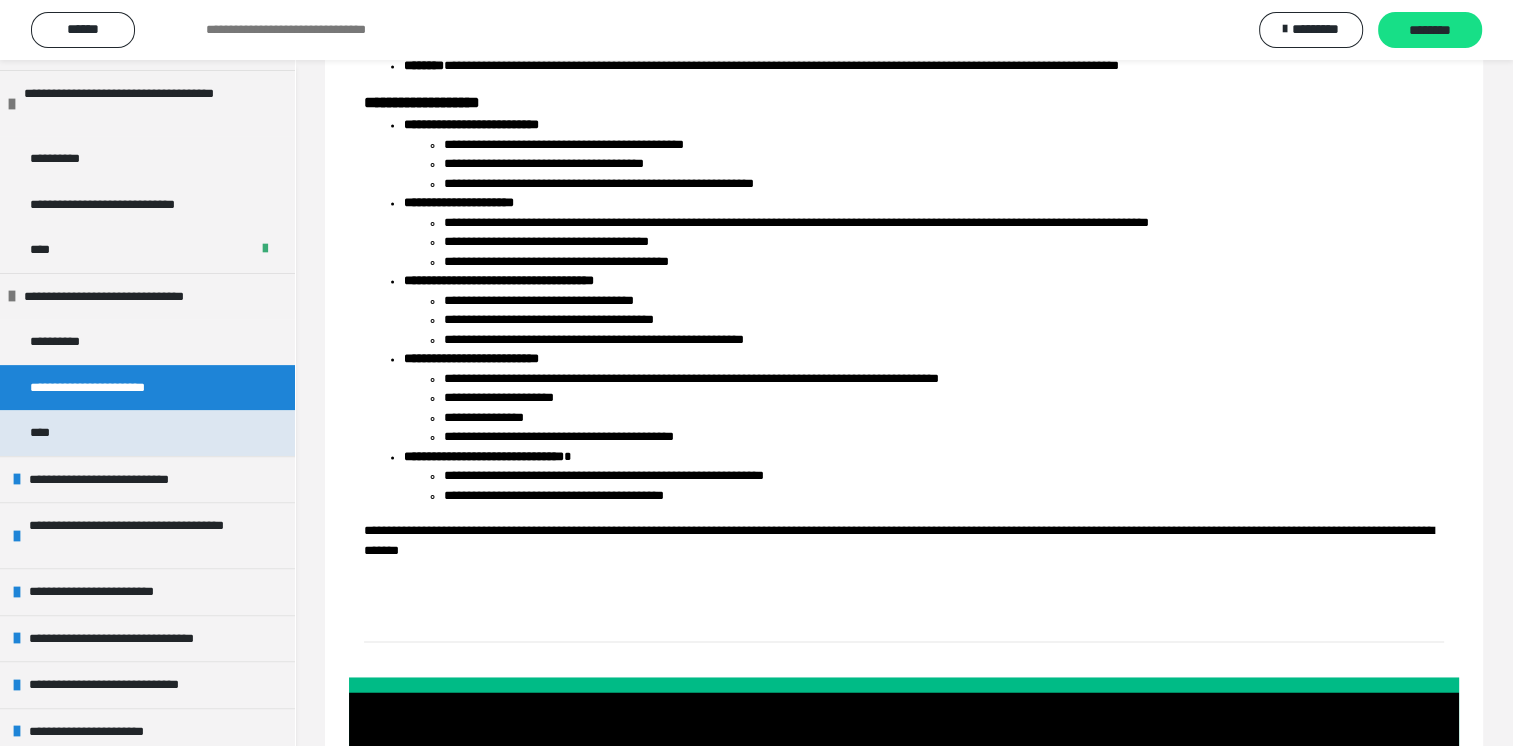 click on "****" at bounding box center (45, 433) 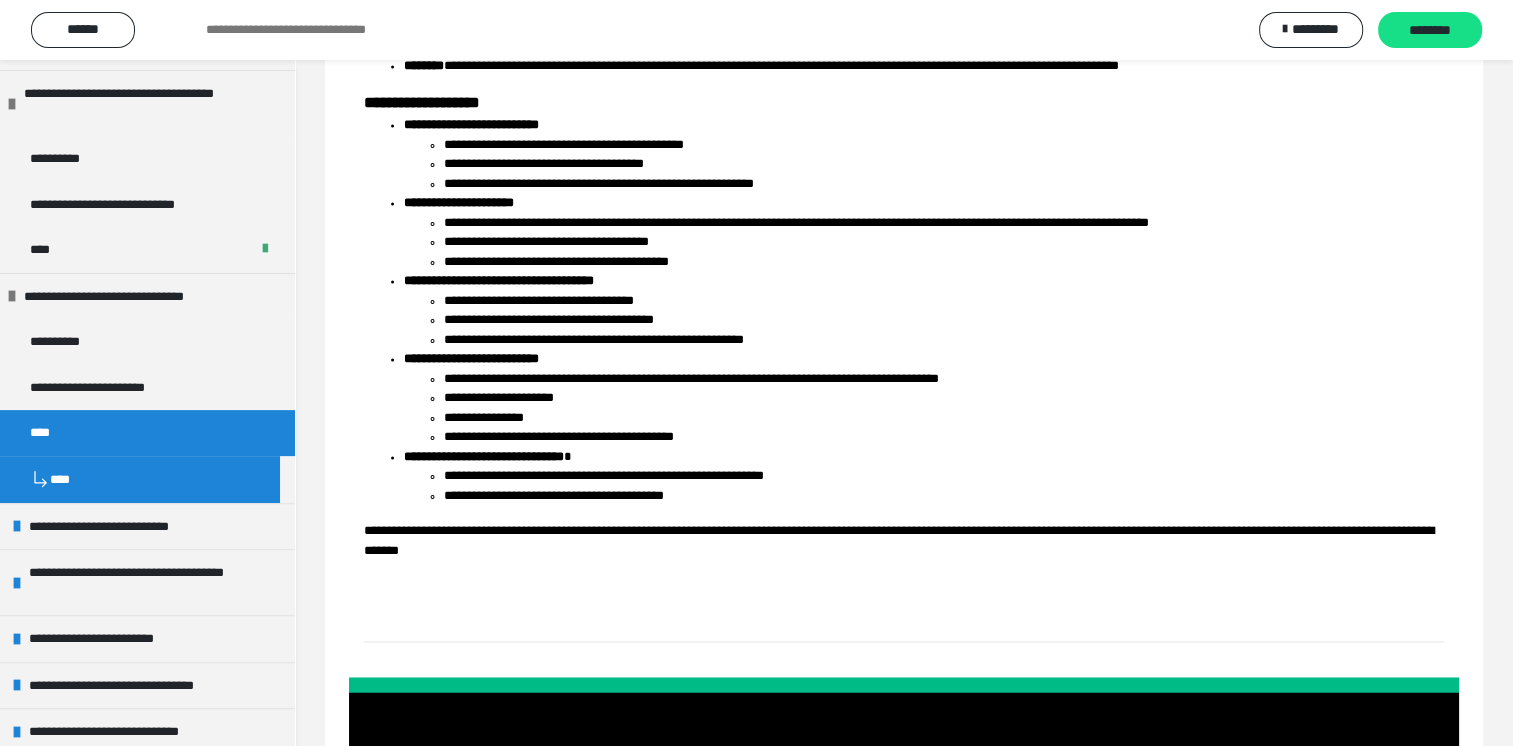 scroll, scrollTop: 60, scrollLeft: 0, axis: vertical 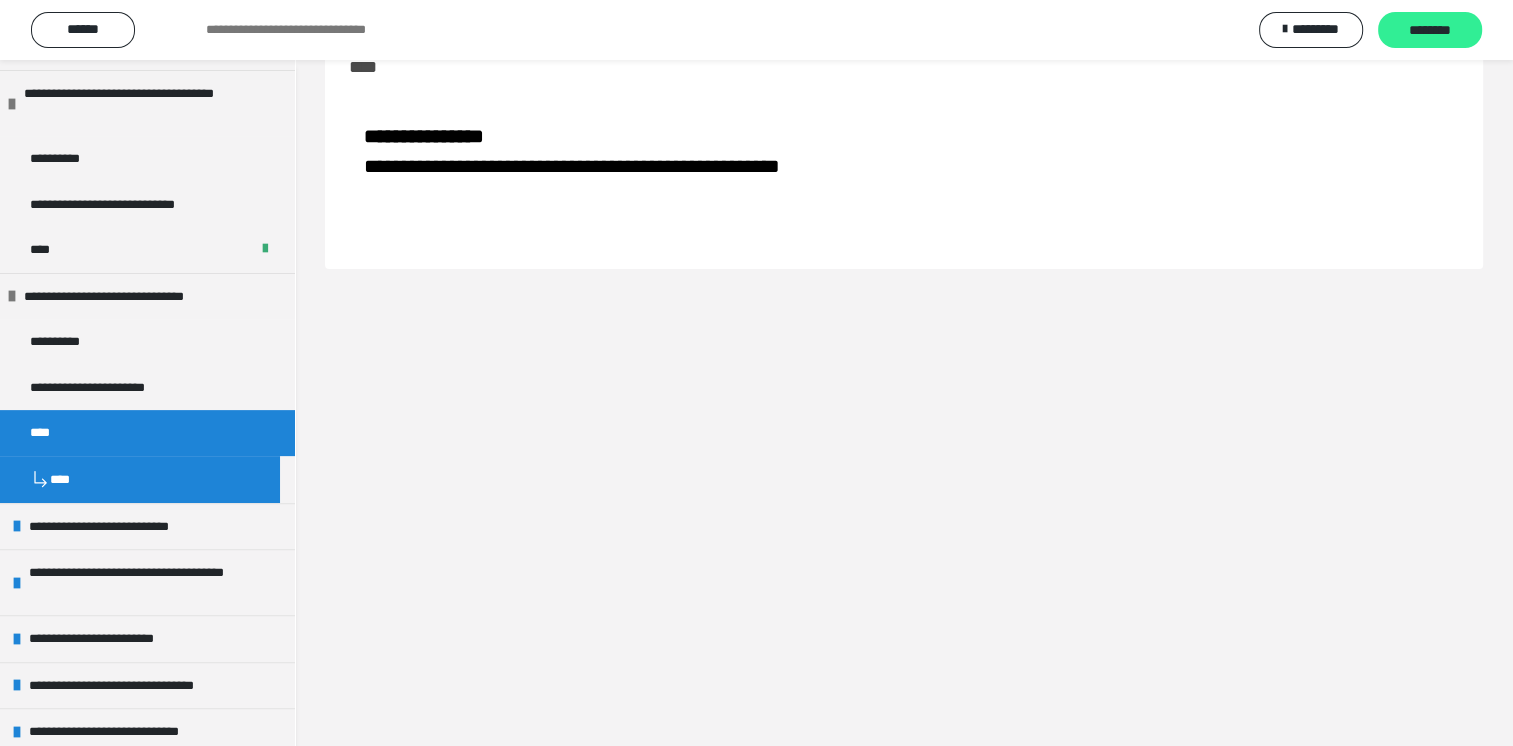 click on "********" at bounding box center [1430, 30] 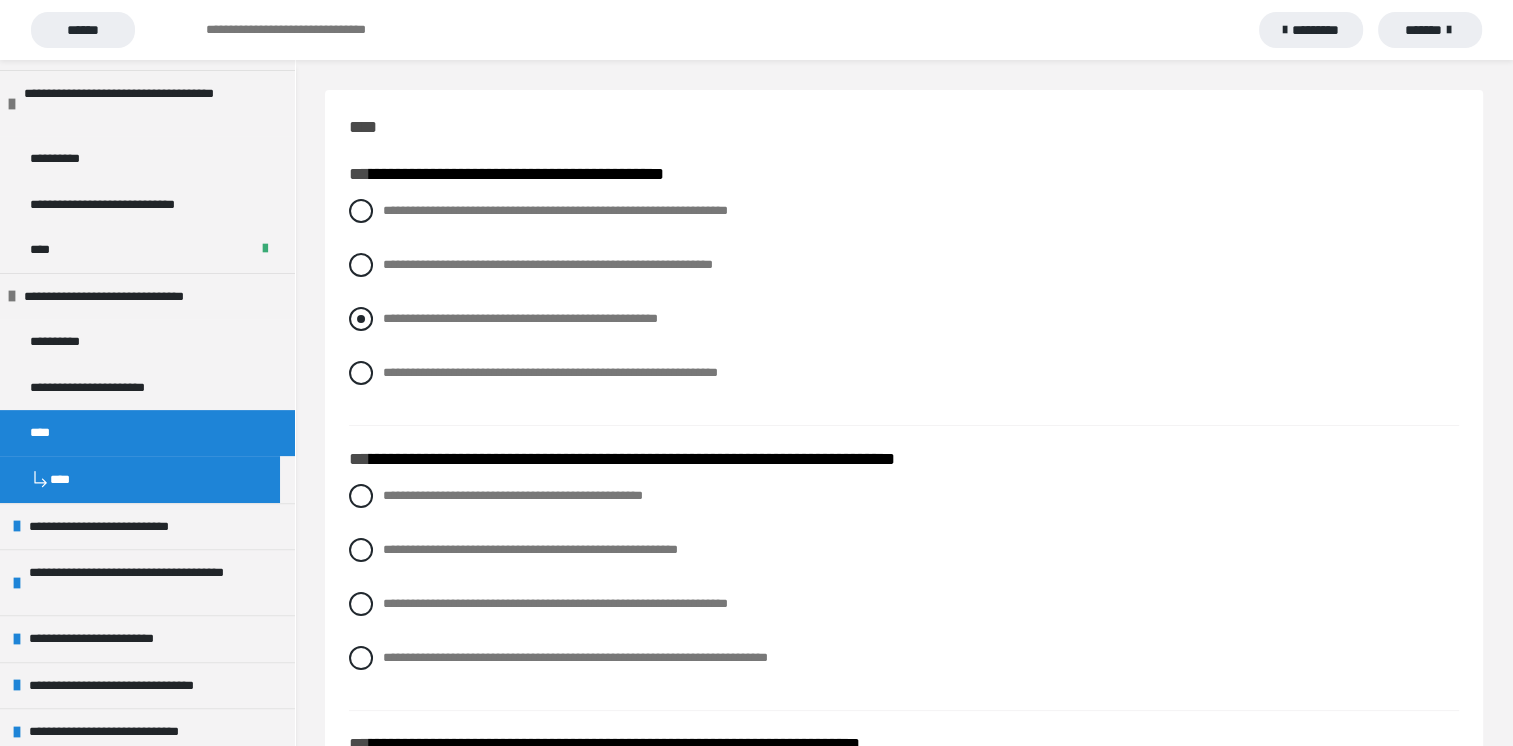 click on "**********" at bounding box center [520, 318] 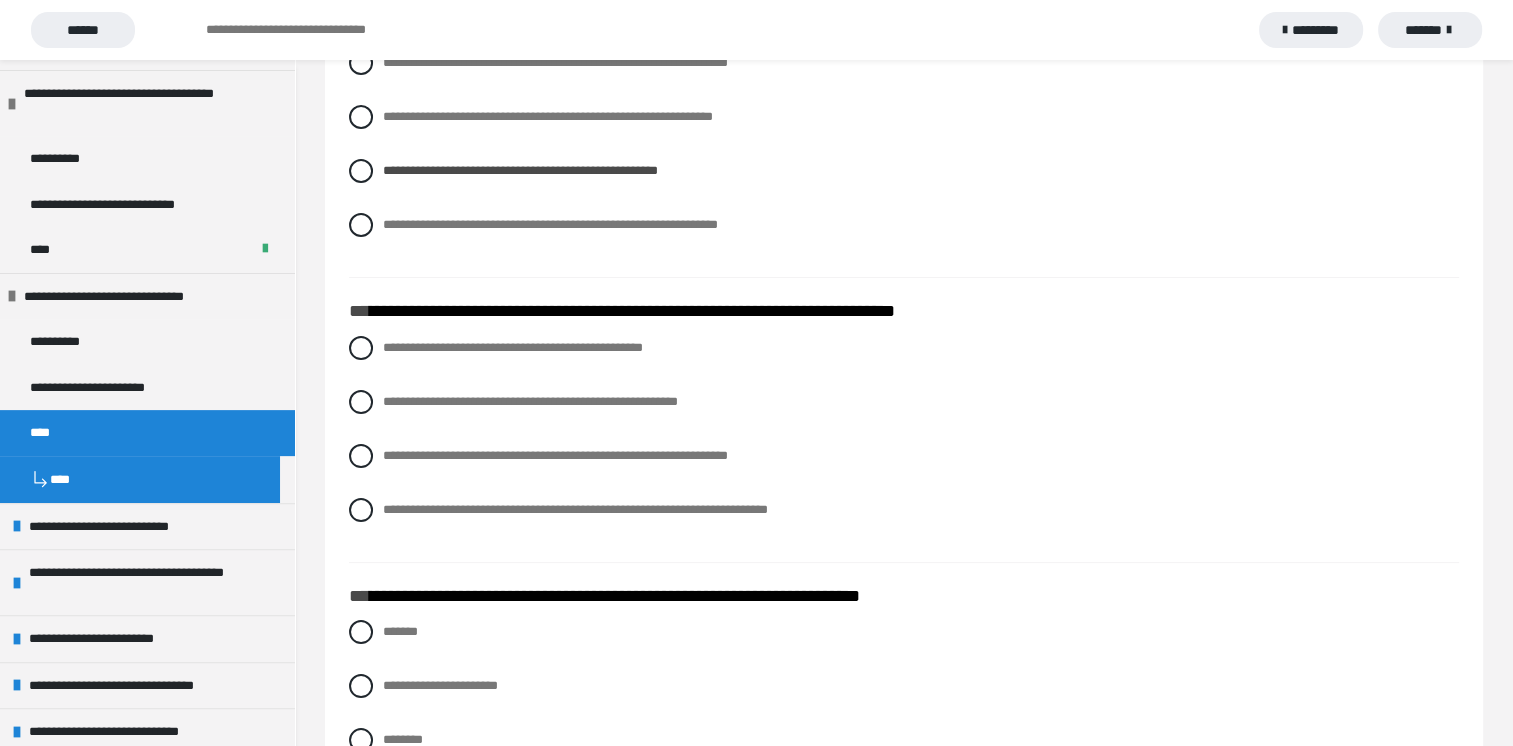 scroll, scrollTop: 160, scrollLeft: 0, axis: vertical 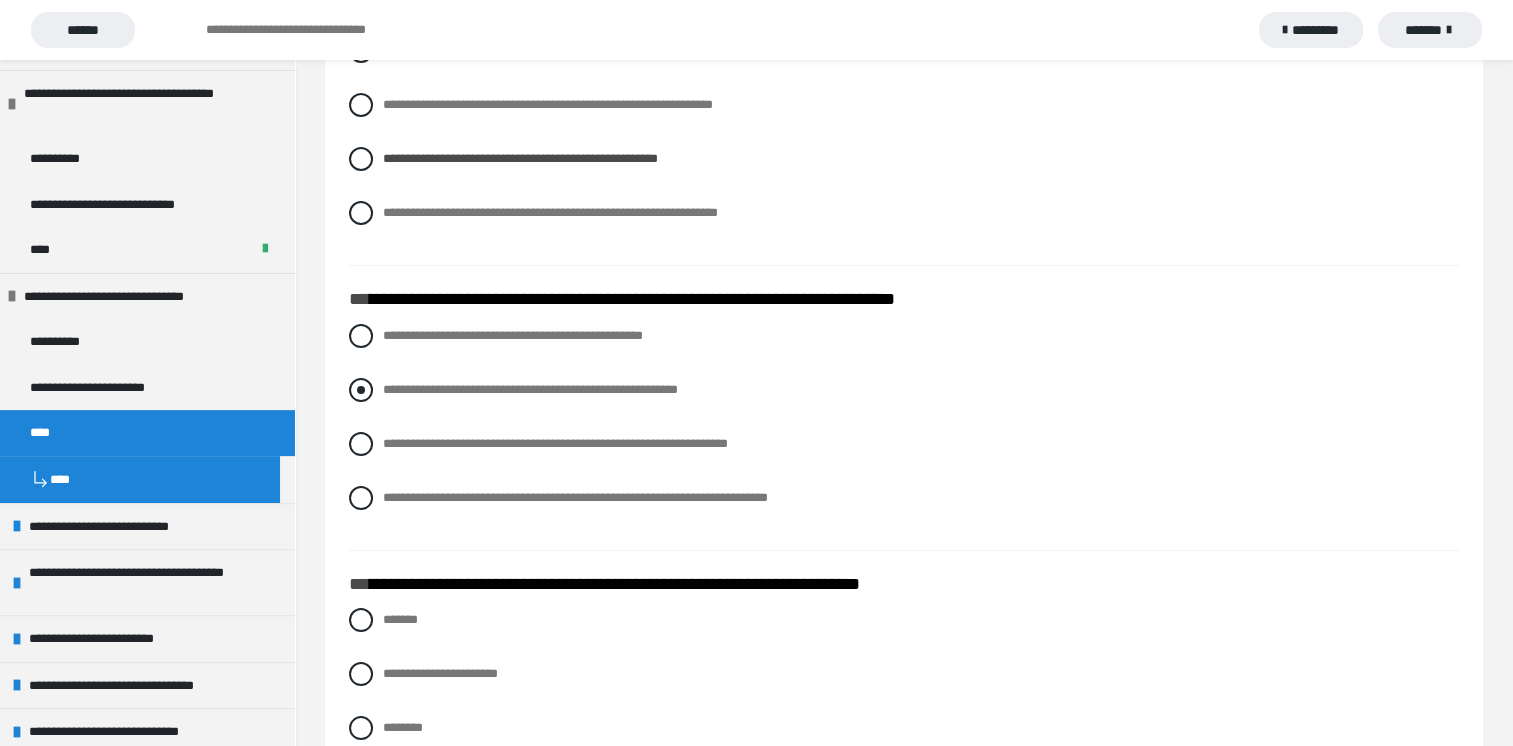 click at bounding box center [361, 390] 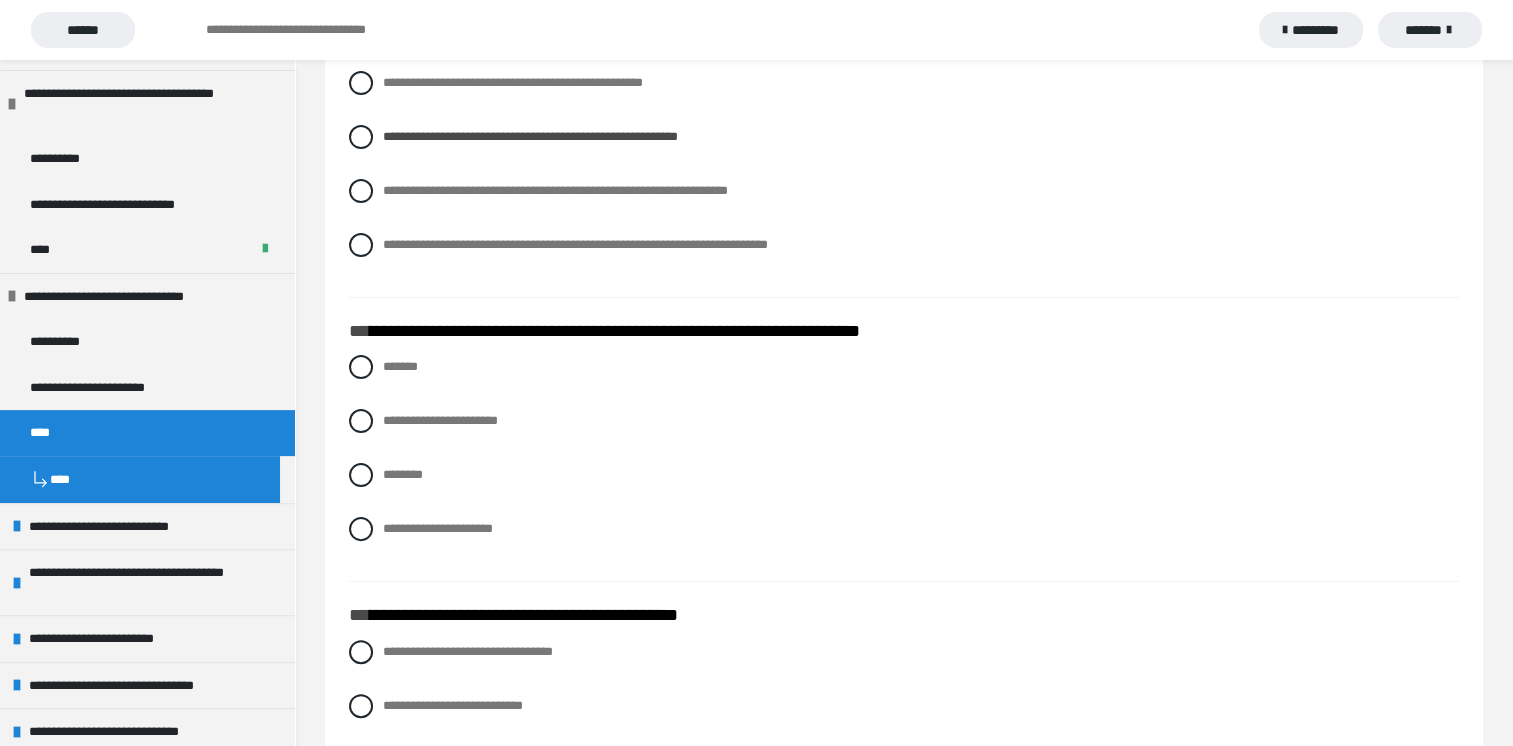 scroll, scrollTop: 480, scrollLeft: 0, axis: vertical 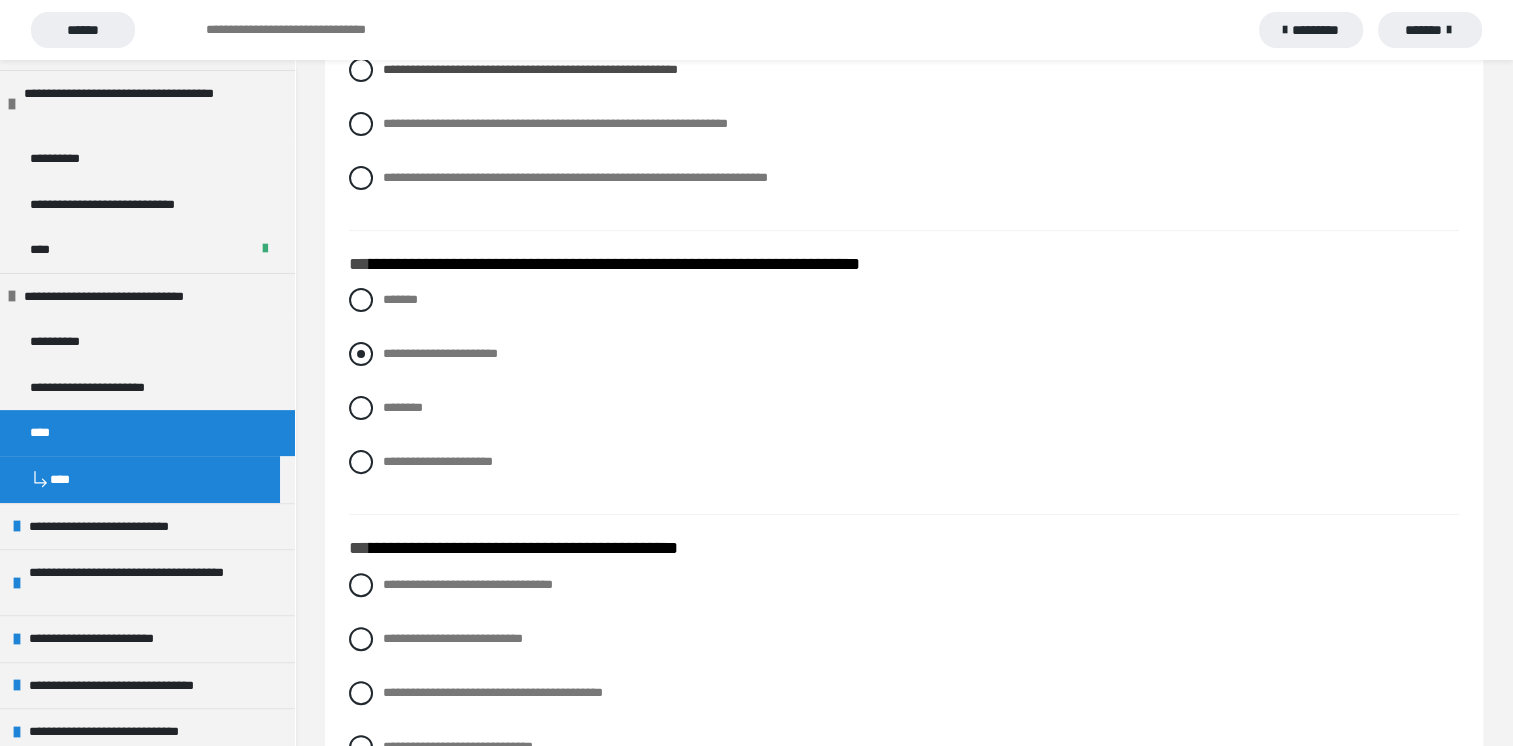 click at bounding box center (361, 354) 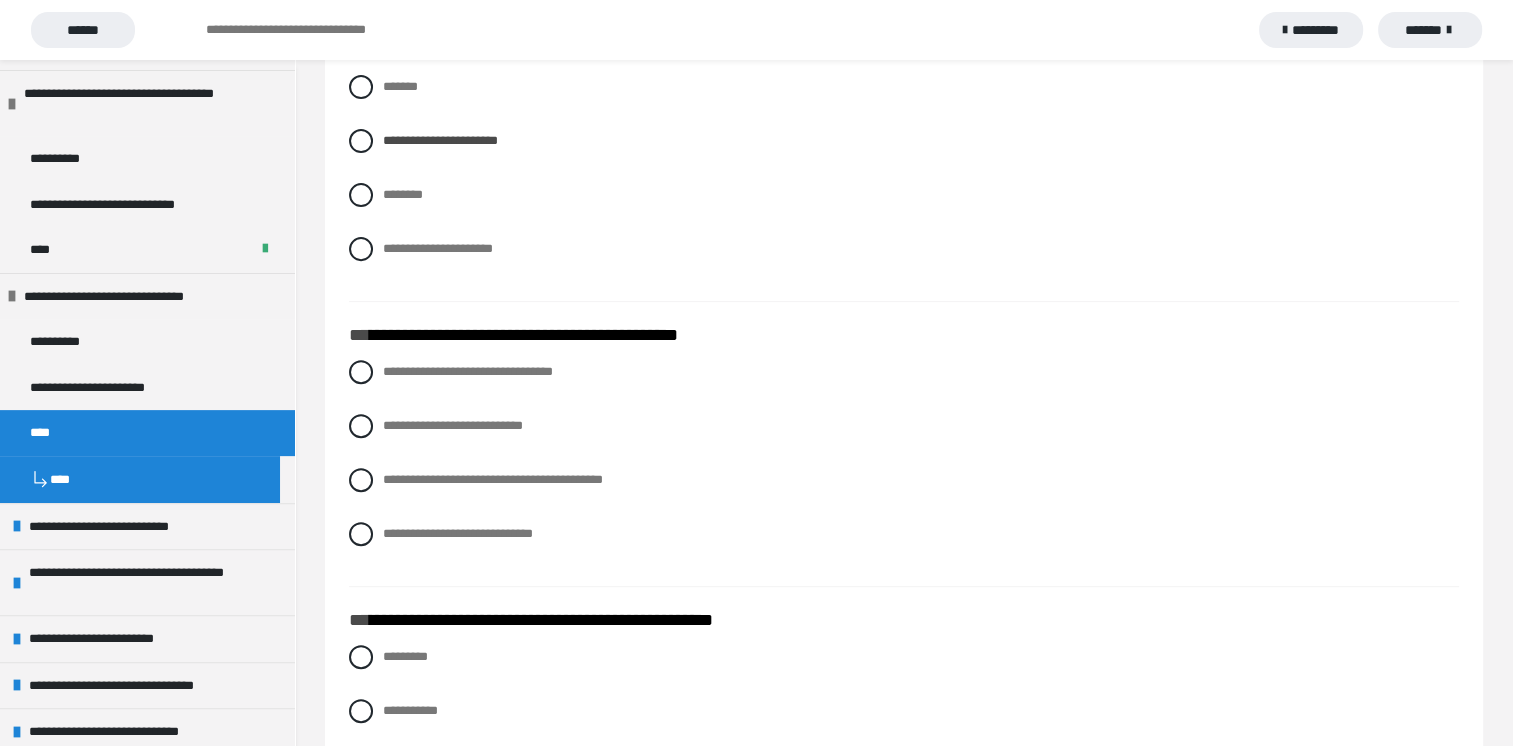 scroll, scrollTop: 786, scrollLeft: 0, axis: vertical 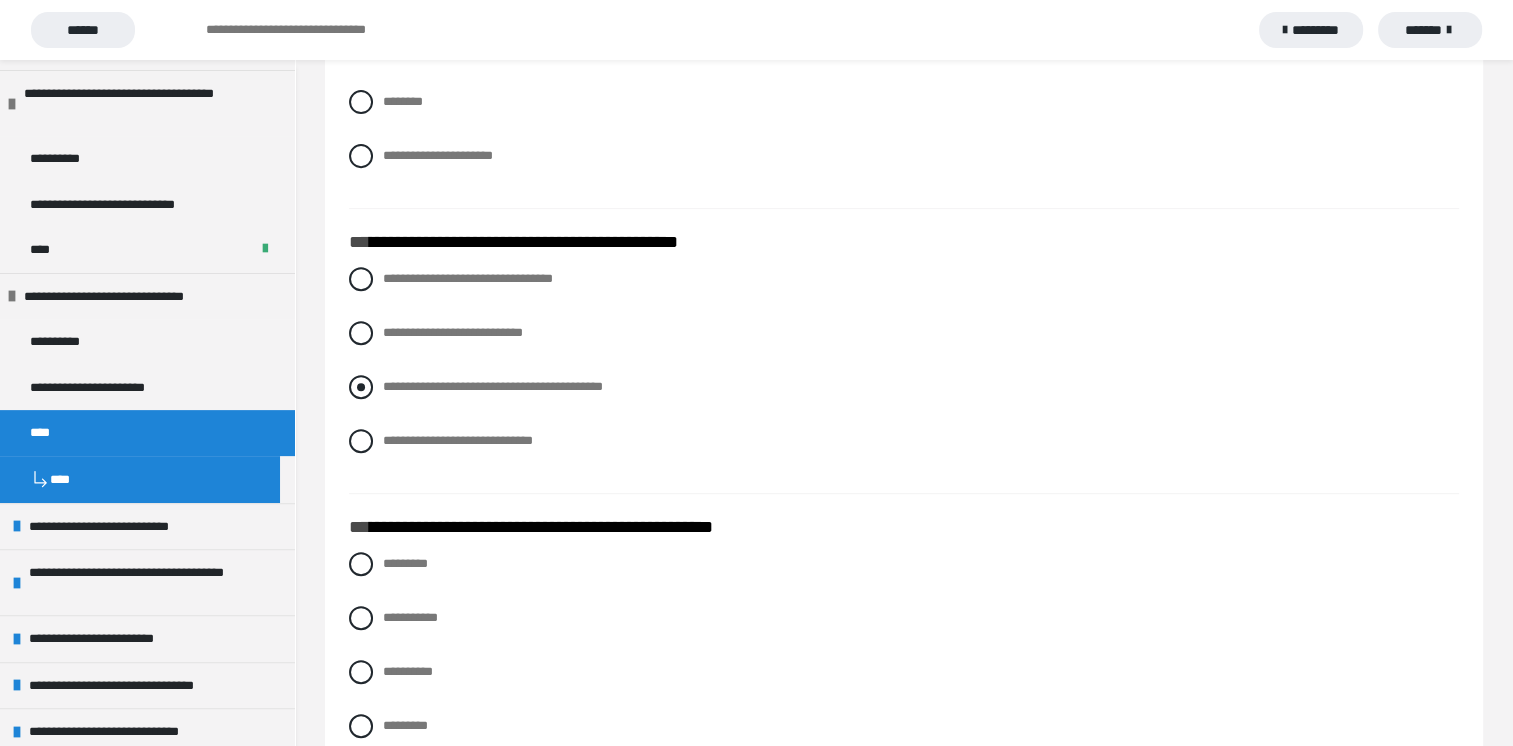 click at bounding box center [361, 387] 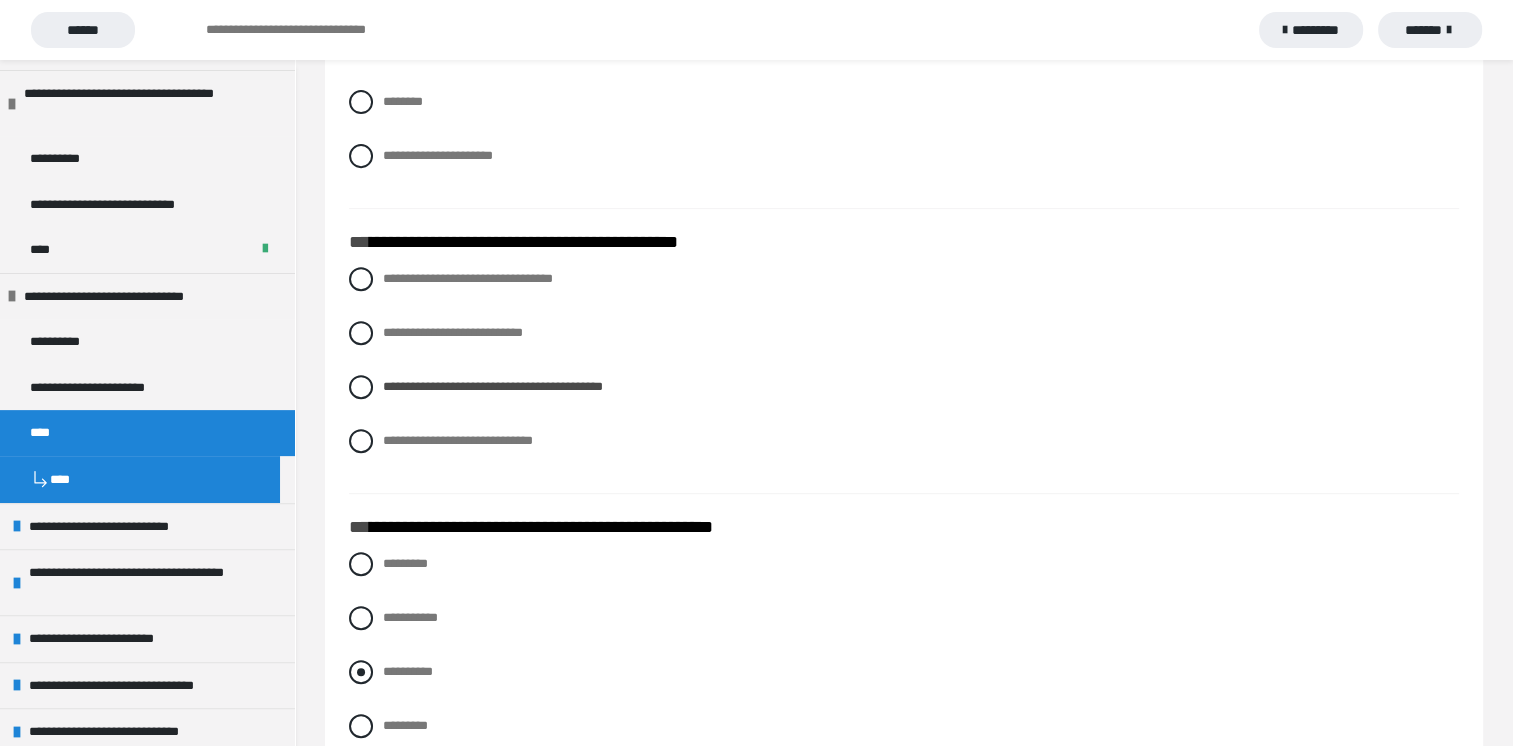 click at bounding box center (361, 672) 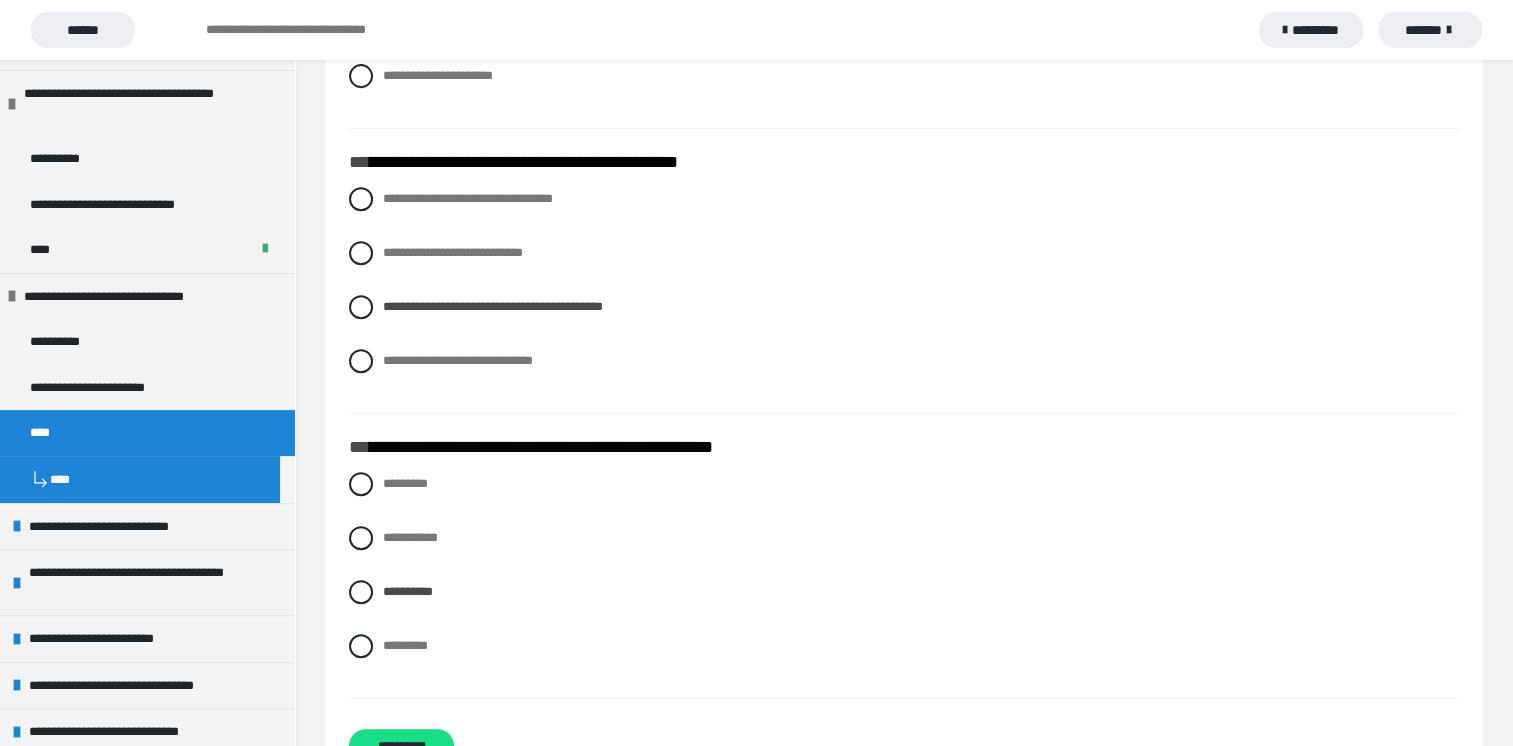 scroll, scrollTop: 934, scrollLeft: 0, axis: vertical 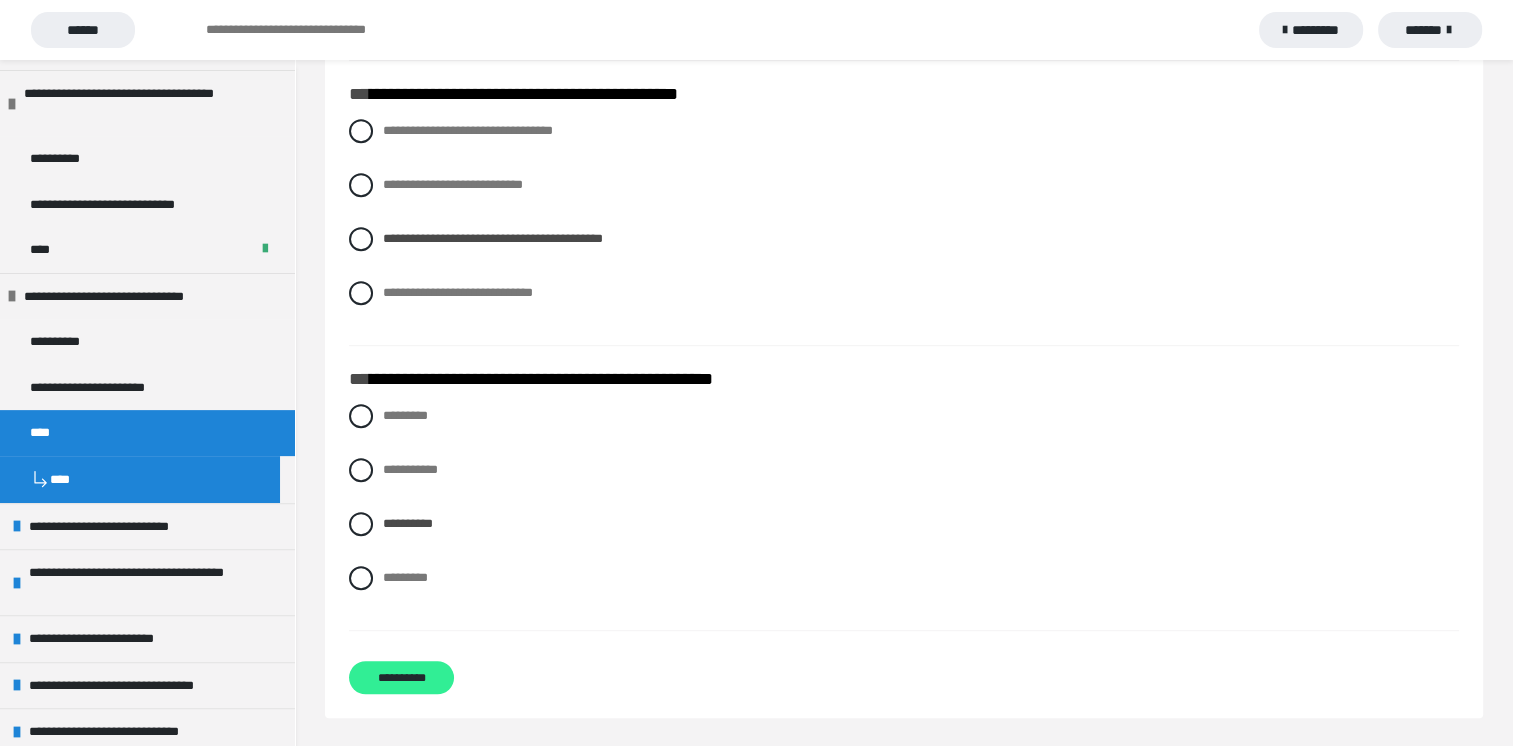 click on "**********" at bounding box center (401, 677) 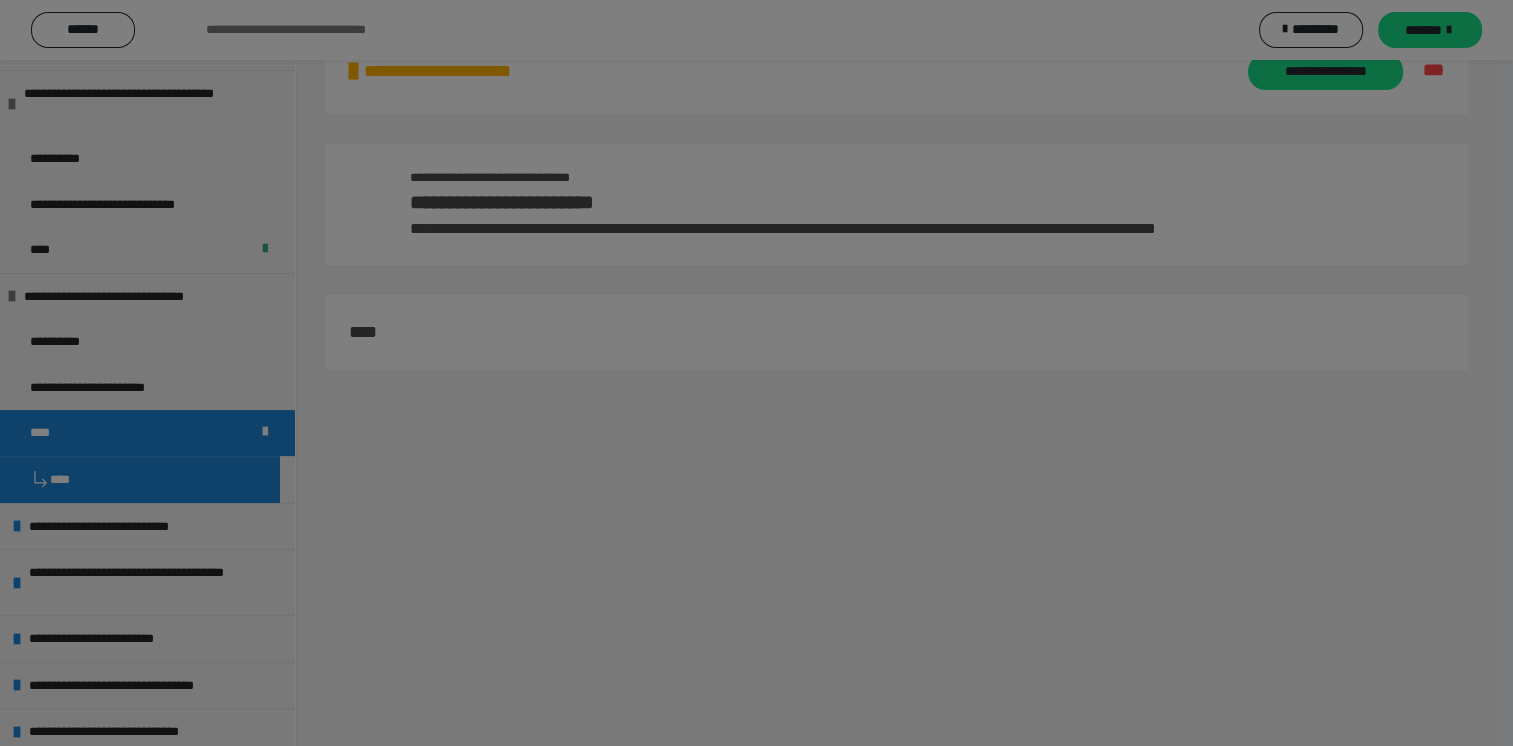 scroll, scrollTop: 60, scrollLeft: 0, axis: vertical 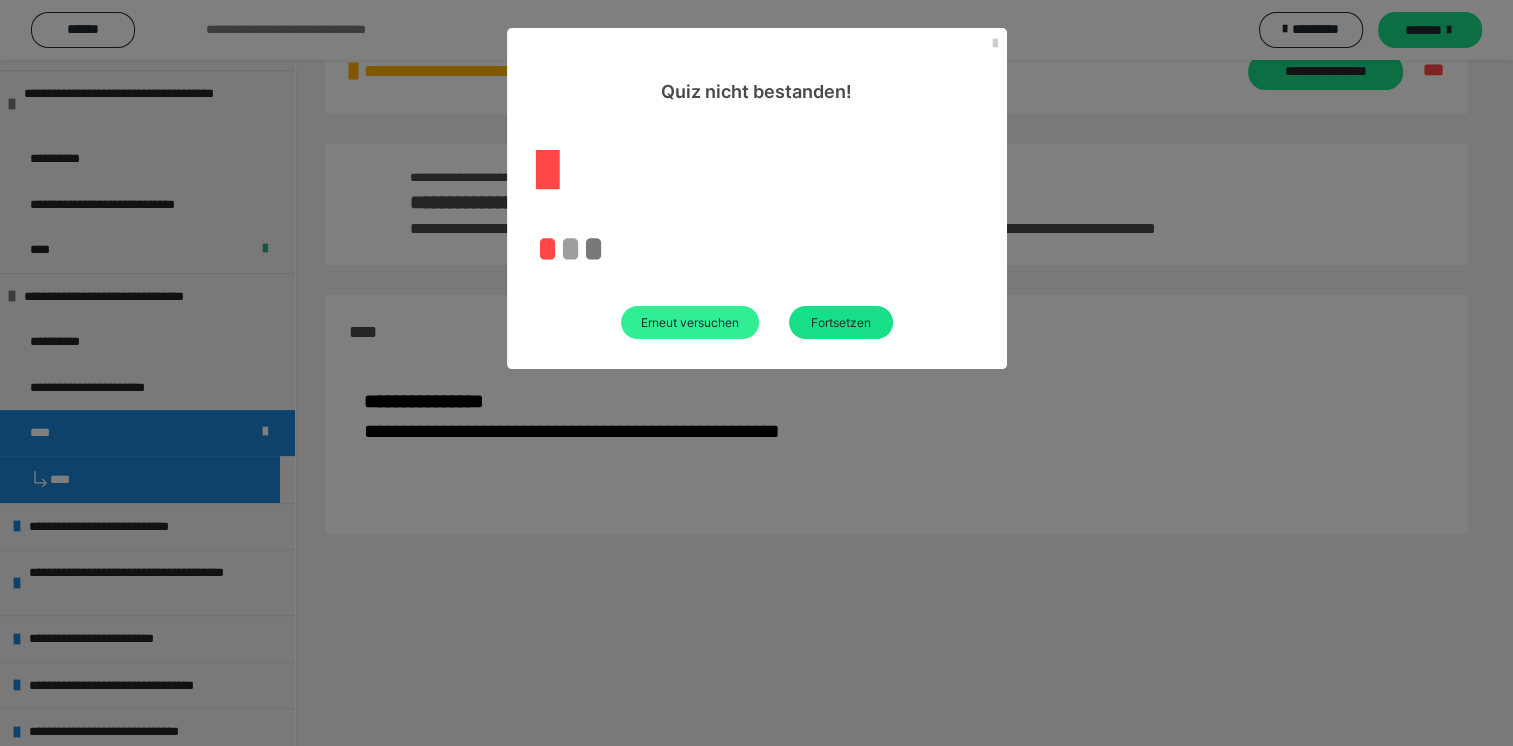 click on "Erneut versuchen" at bounding box center [690, 322] 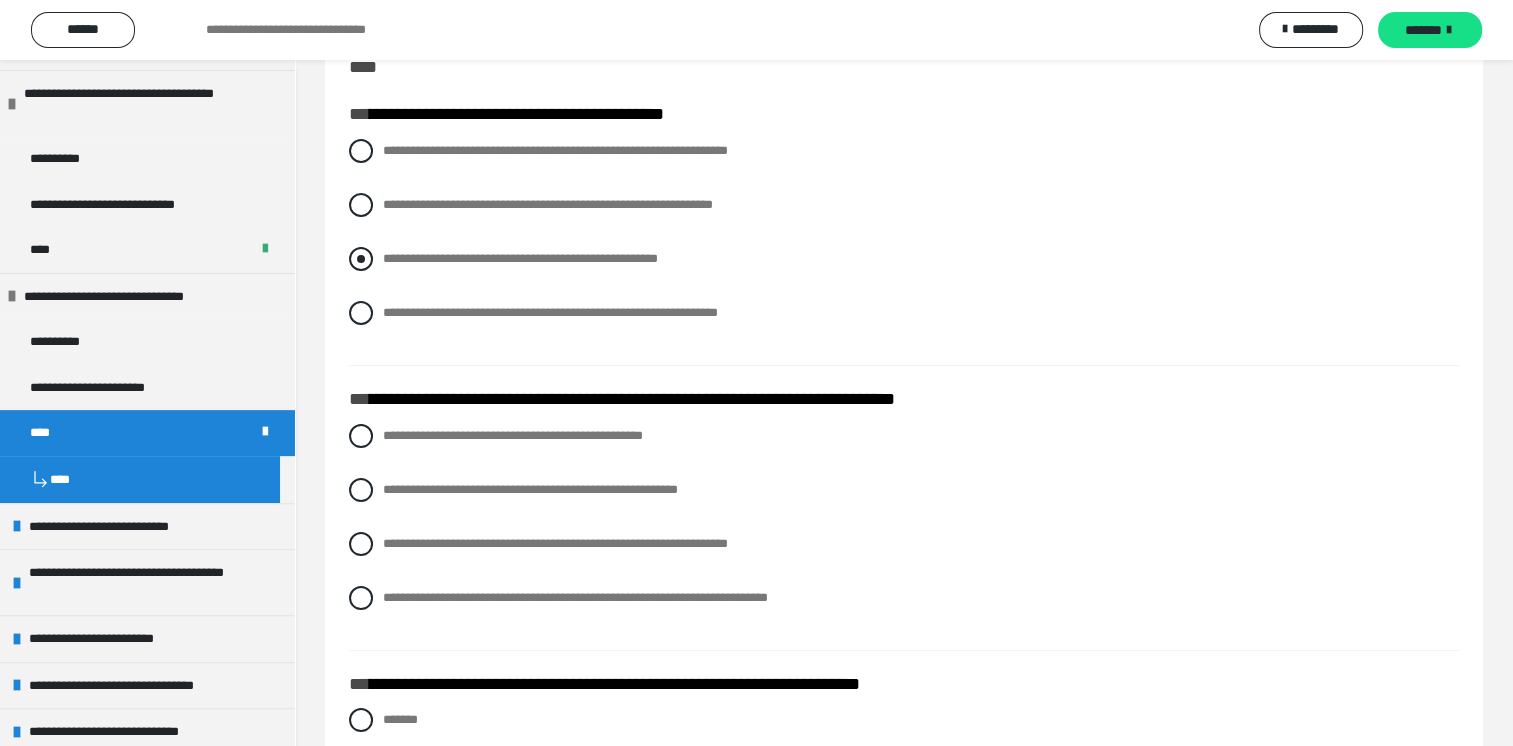 click at bounding box center (361, 259) 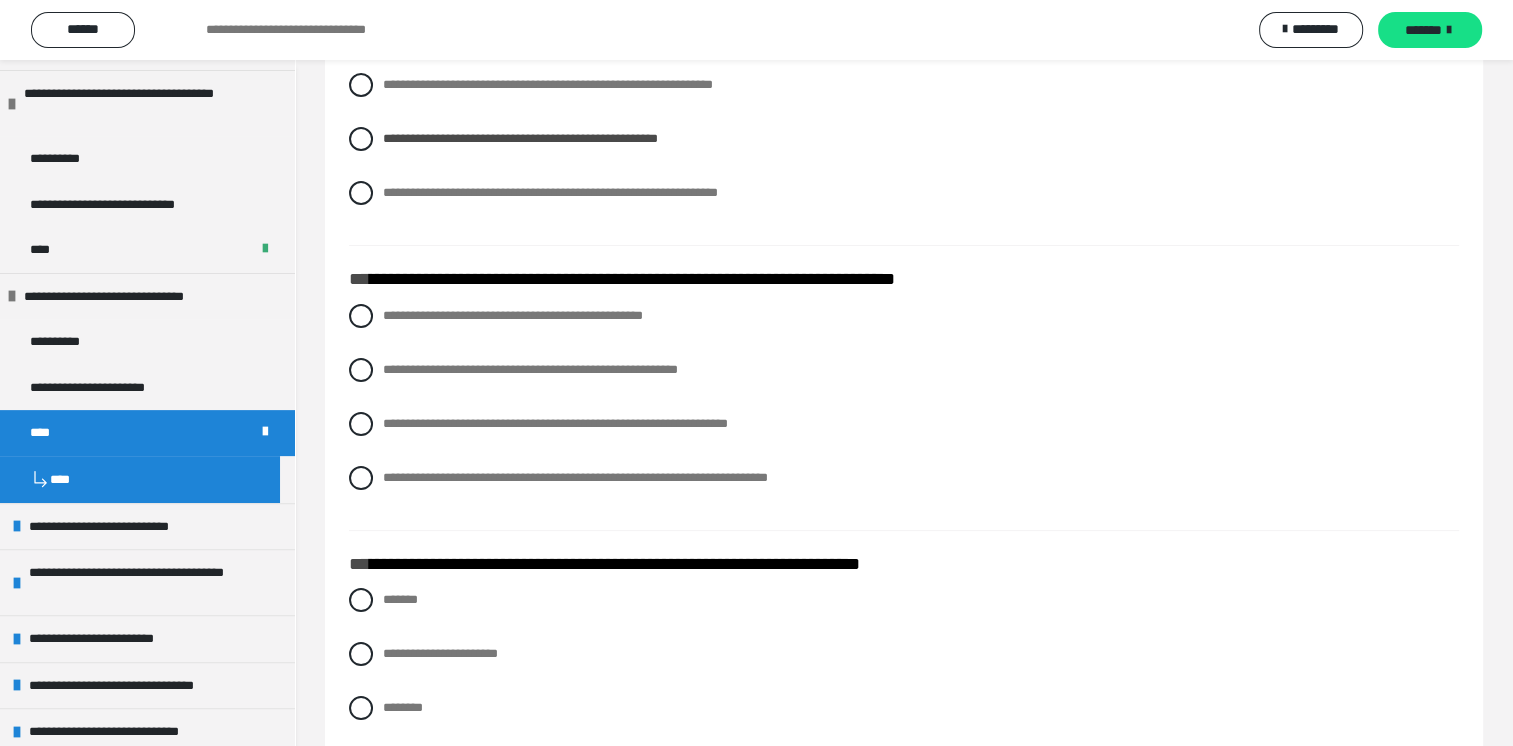 scroll, scrollTop: 260, scrollLeft: 0, axis: vertical 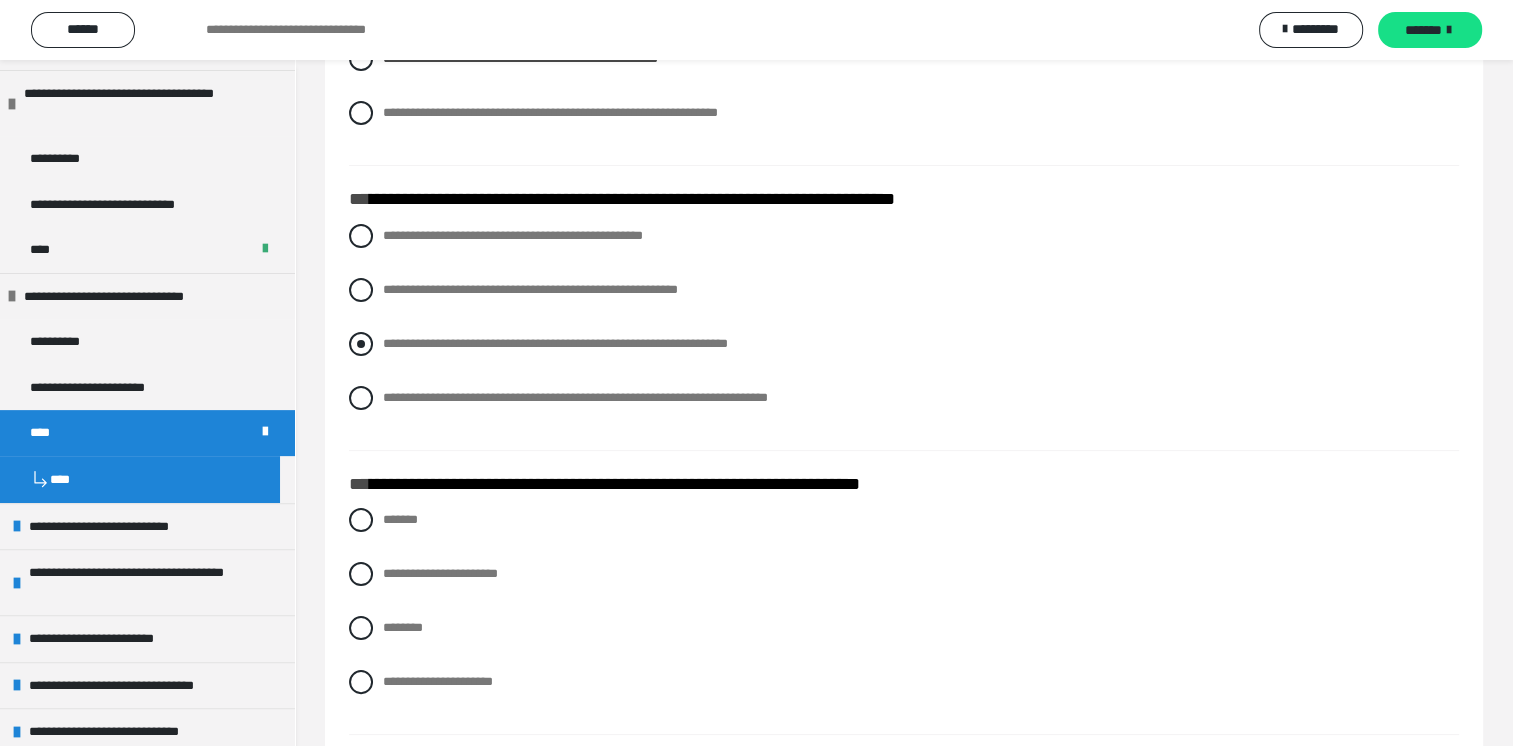 click at bounding box center [361, 344] 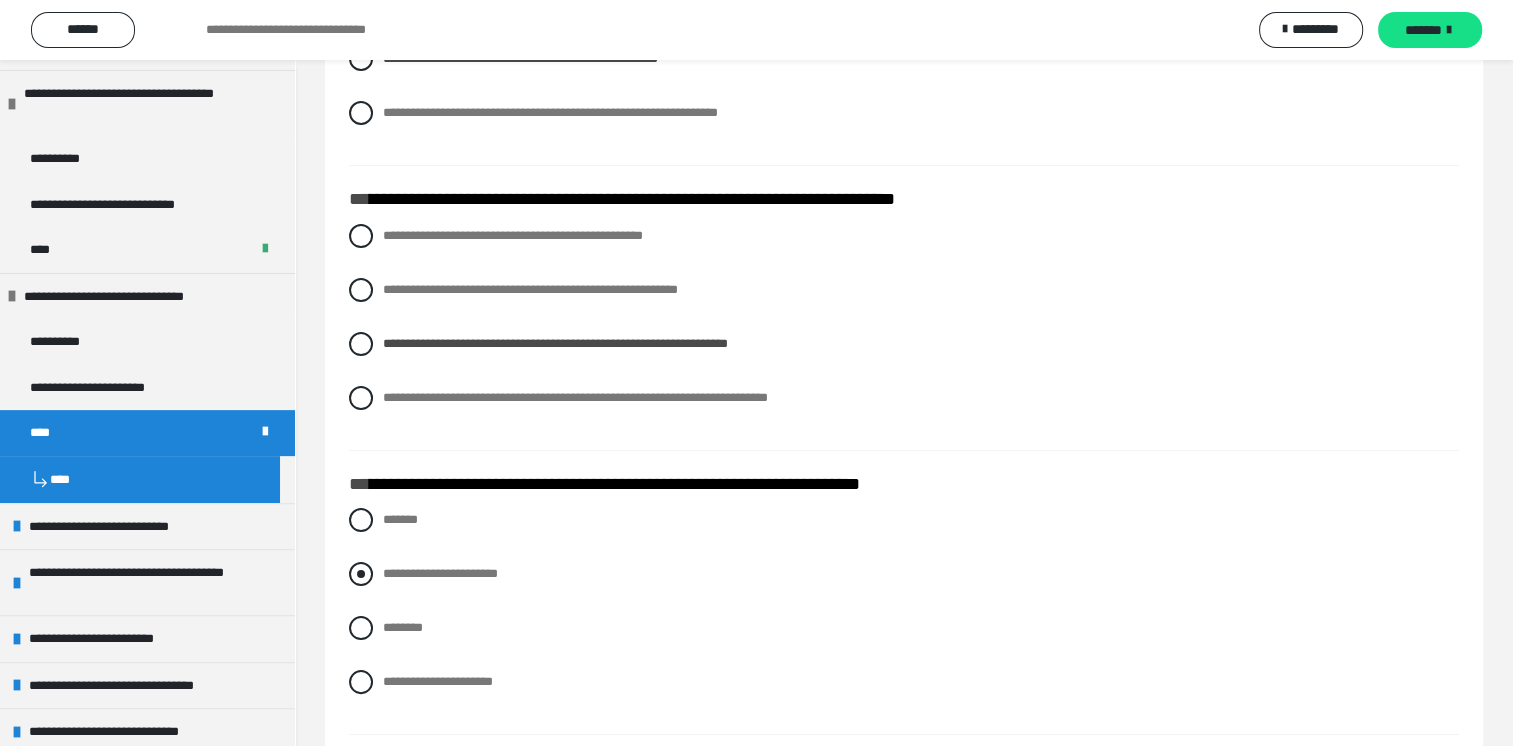 click at bounding box center (361, 574) 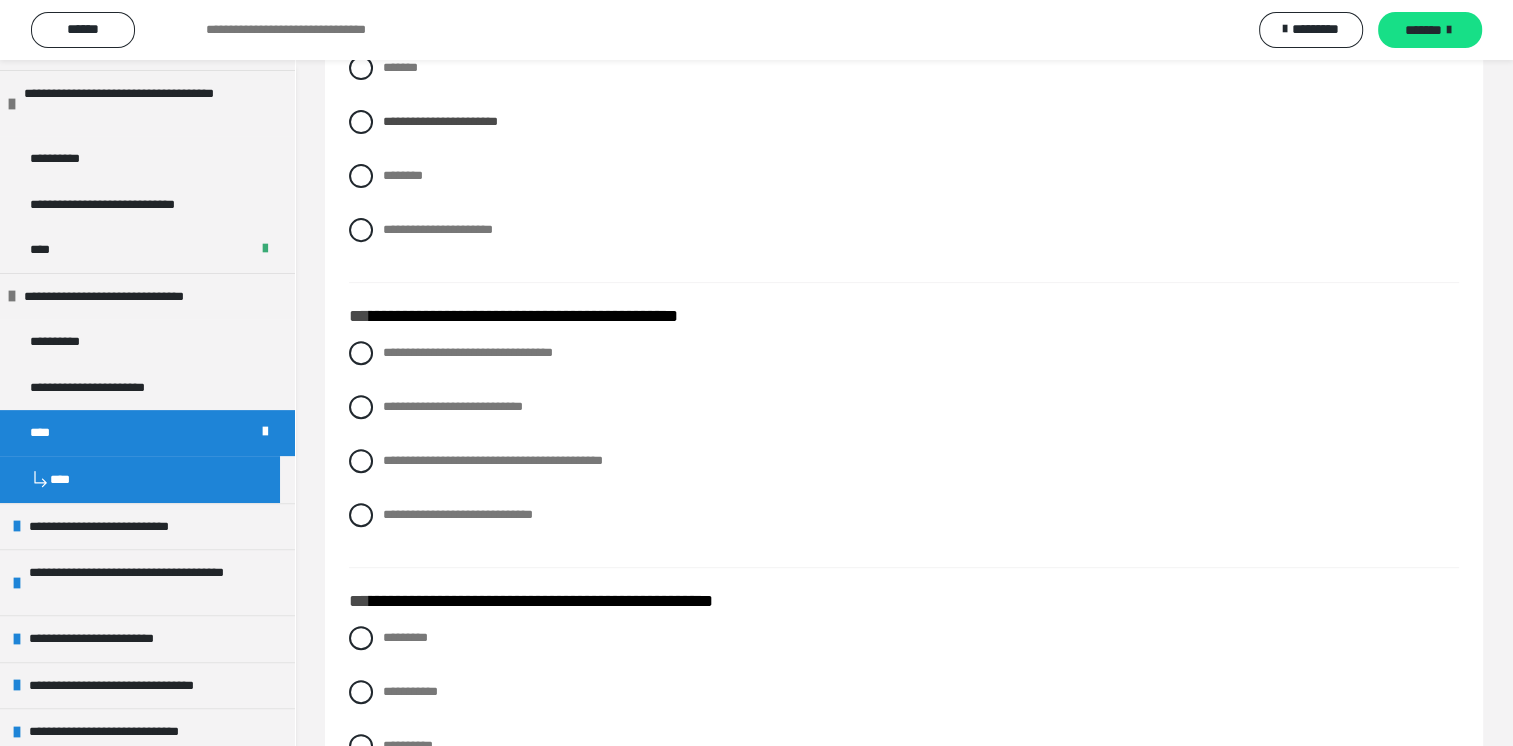 scroll, scrollTop: 726, scrollLeft: 0, axis: vertical 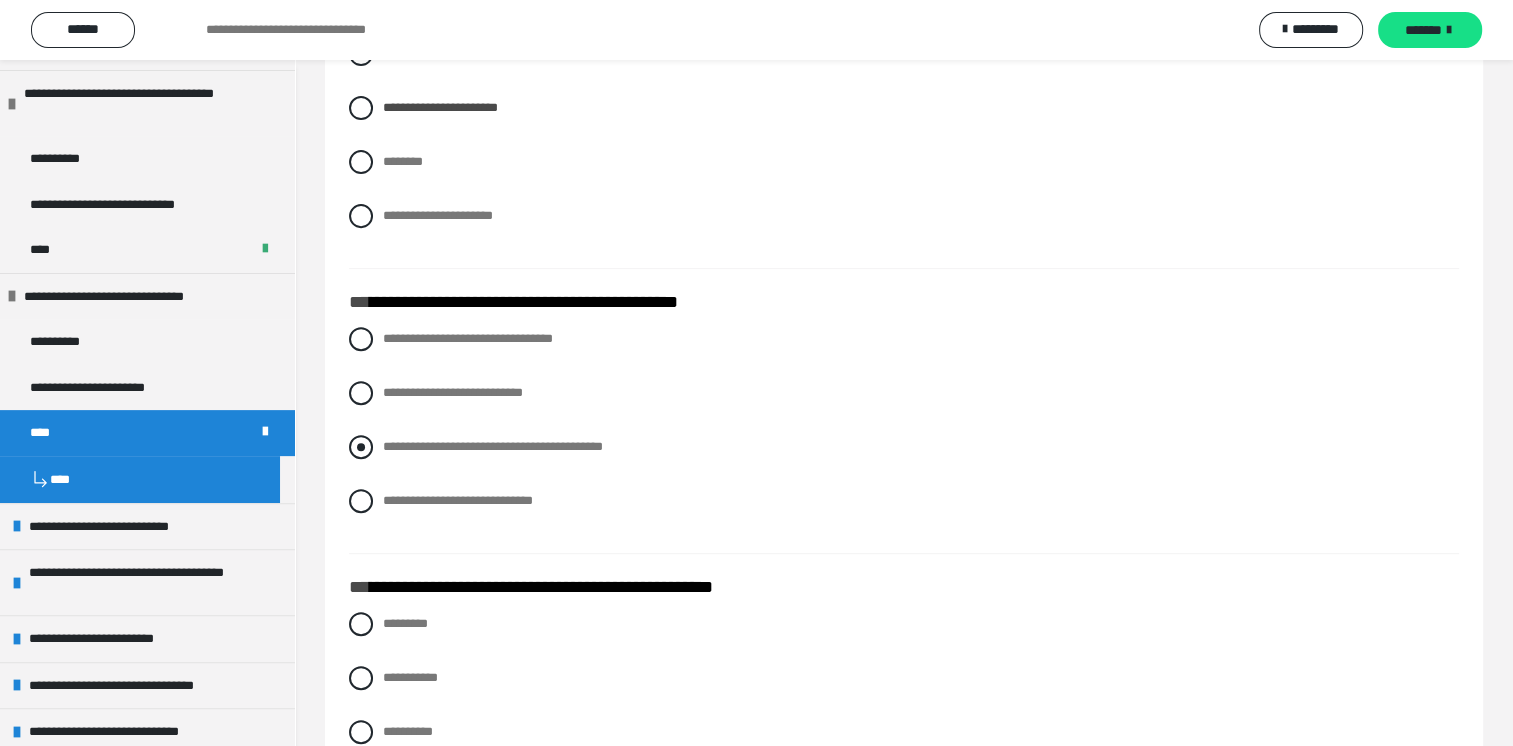 click at bounding box center [361, 447] 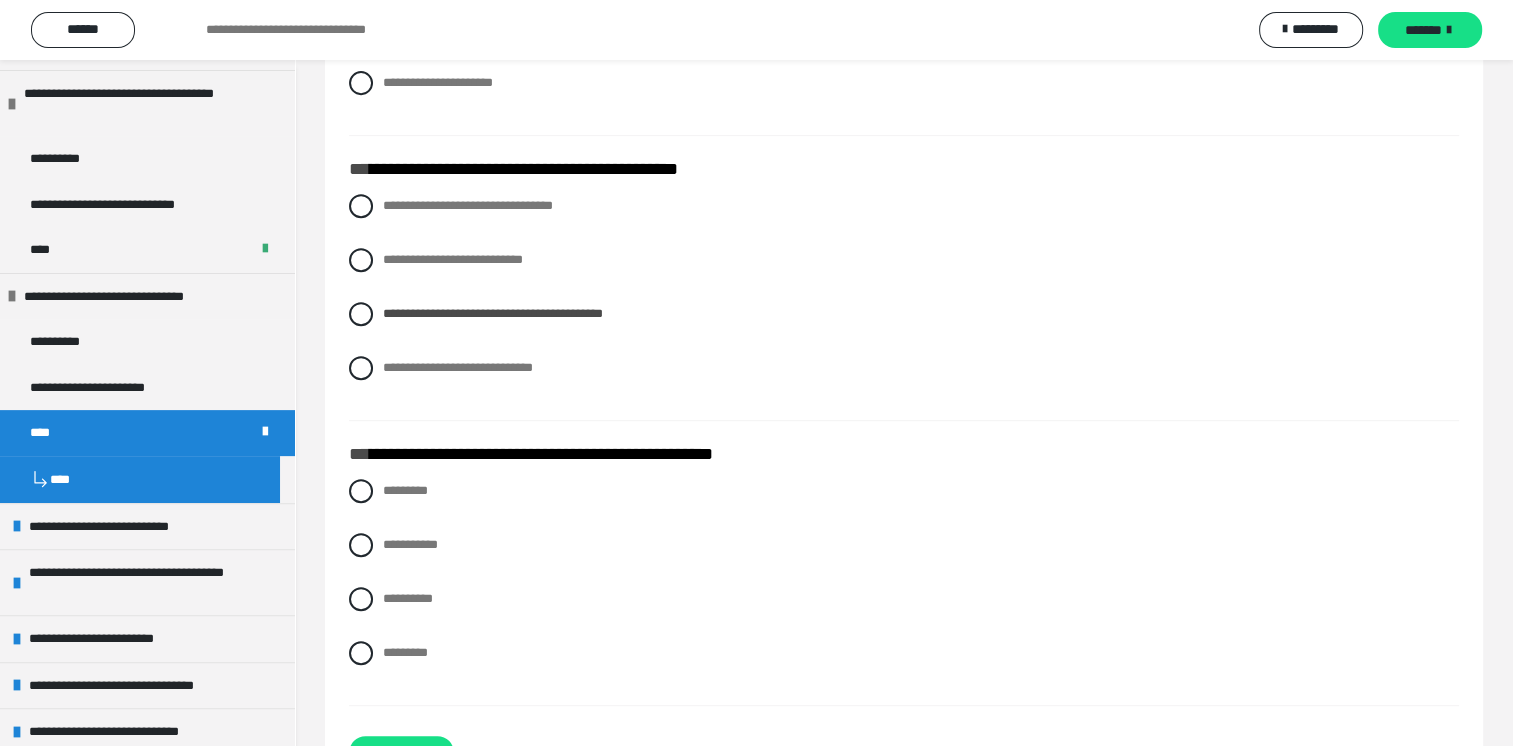scroll, scrollTop: 934, scrollLeft: 0, axis: vertical 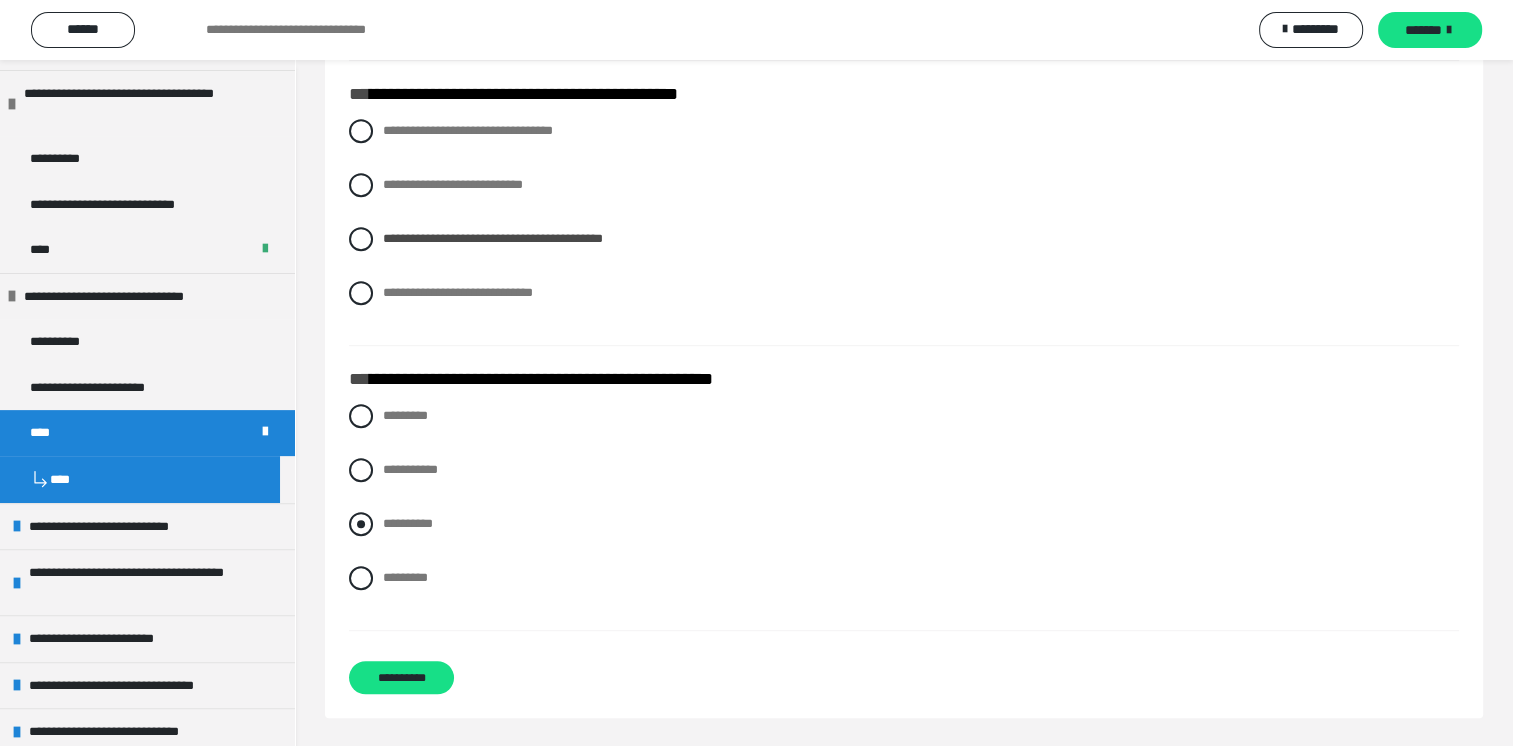 click at bounding box center (361, 524) 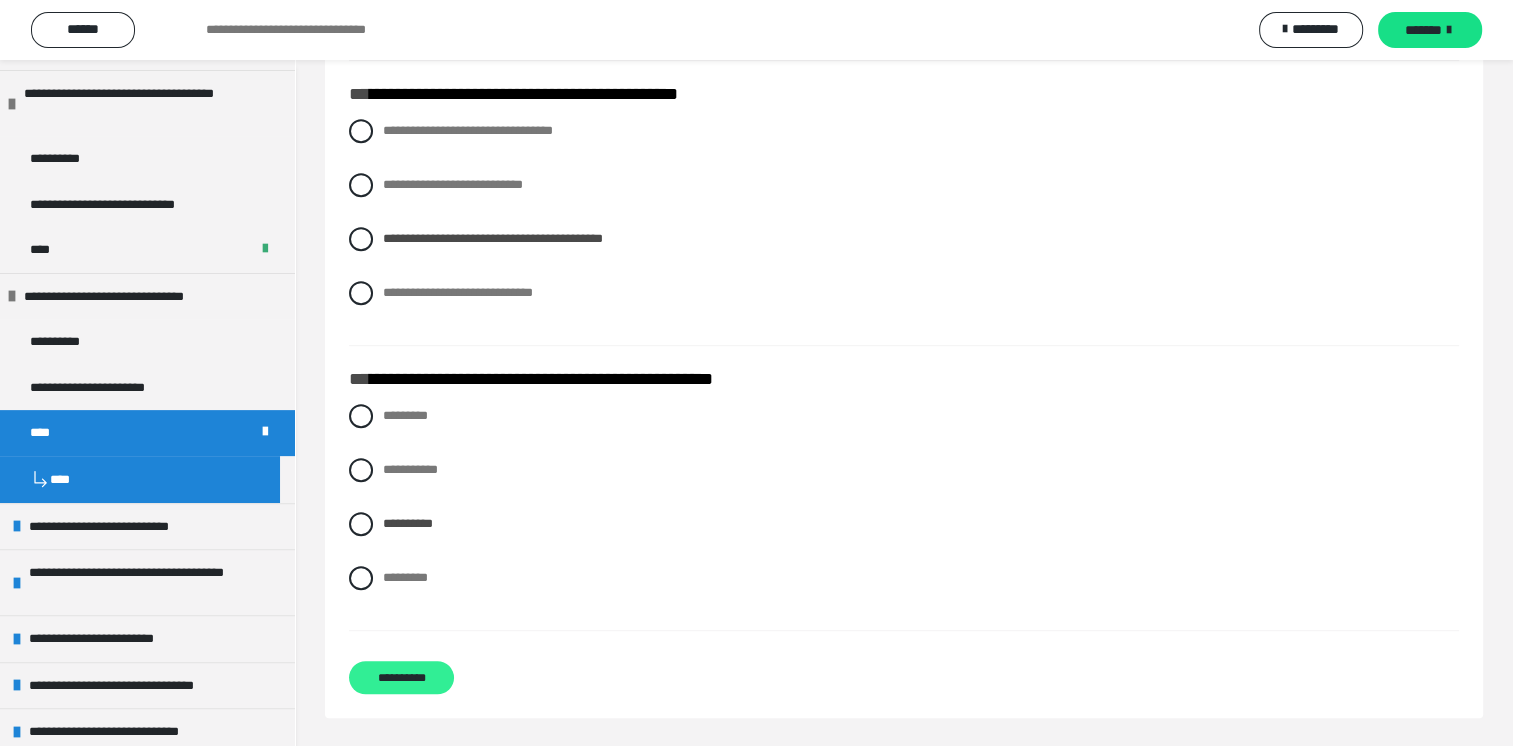 click on "**********" at bounding box center [401, 677] 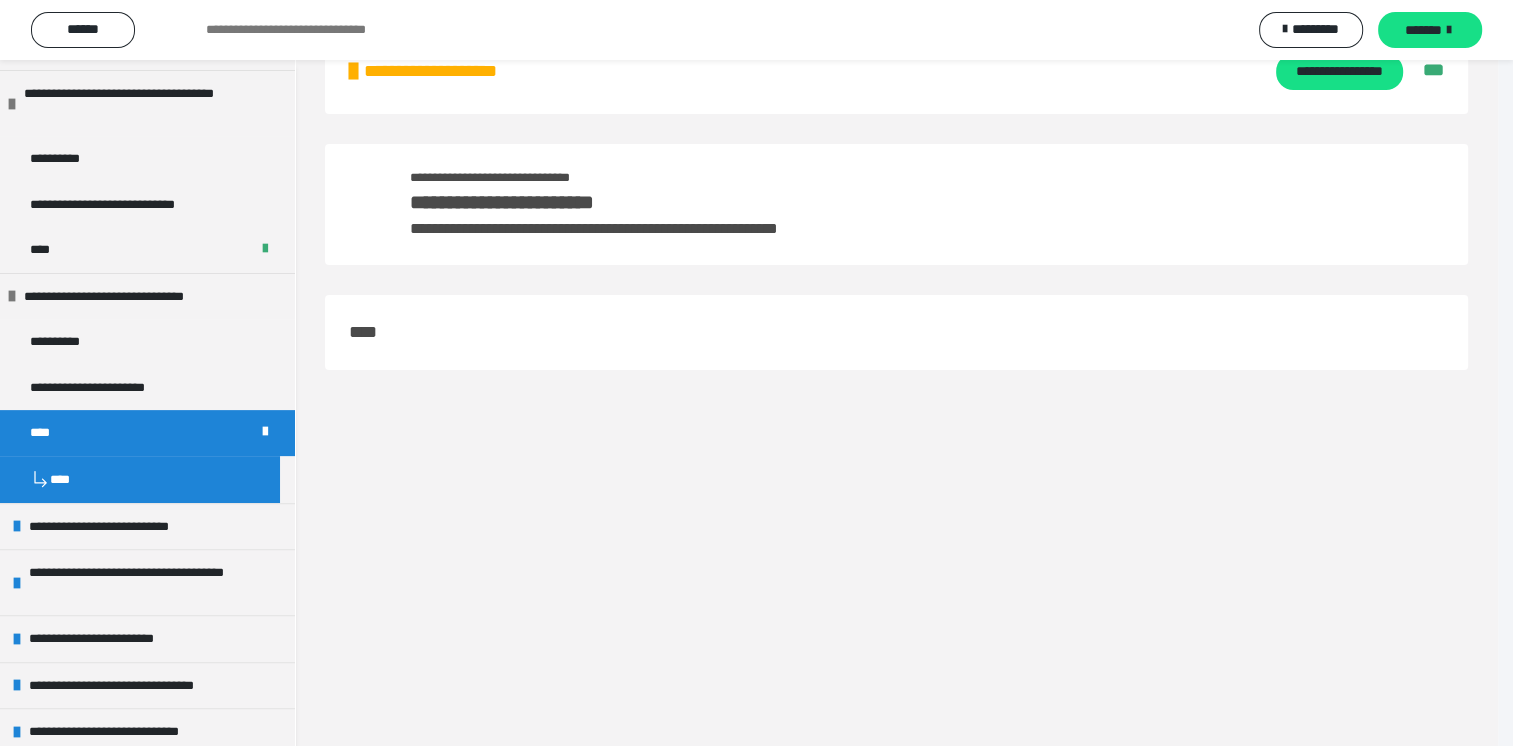 scroll, scrollTop: 60, scrollLeft: 0, axis: vertical 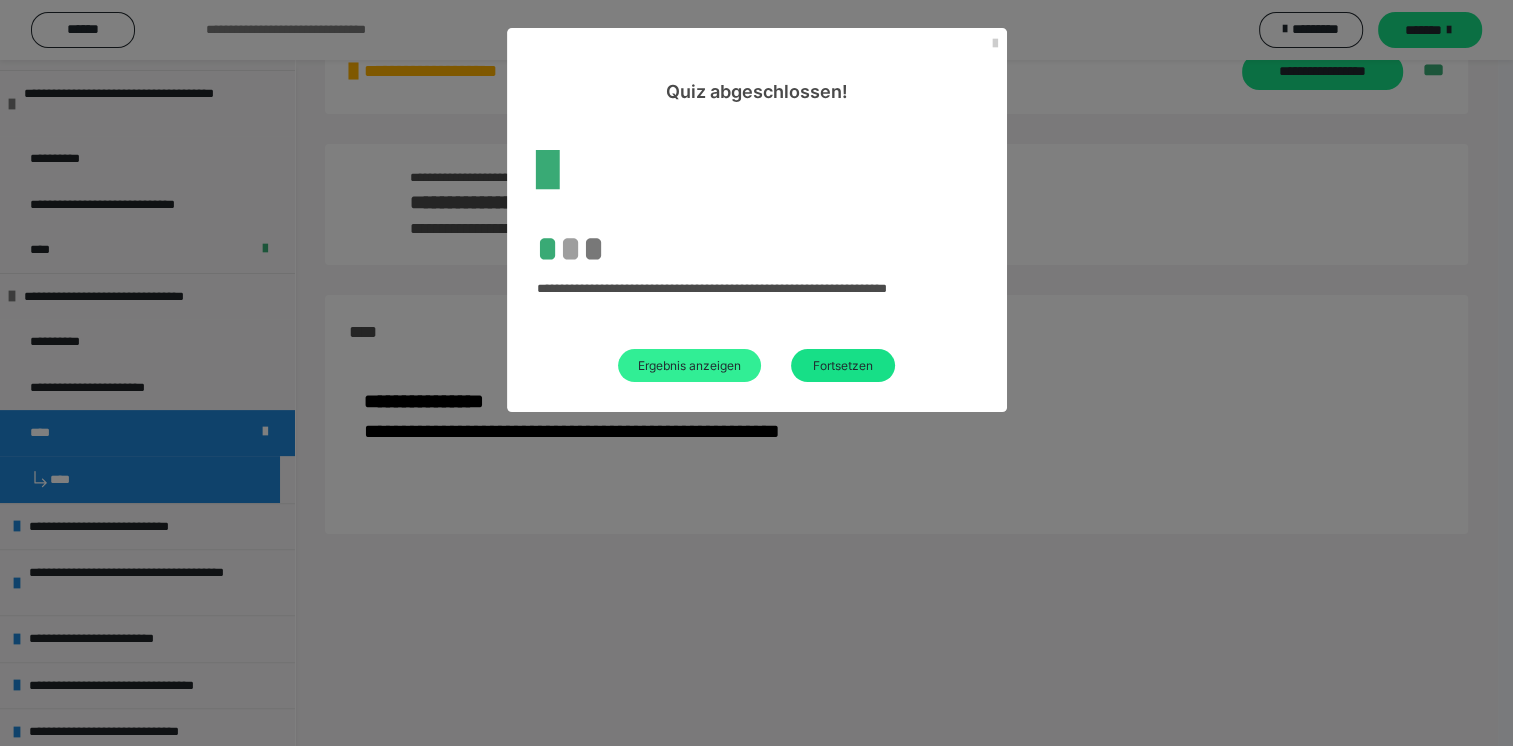 click on "Ergebnis anzeigen" at bounding box center [689, 365] 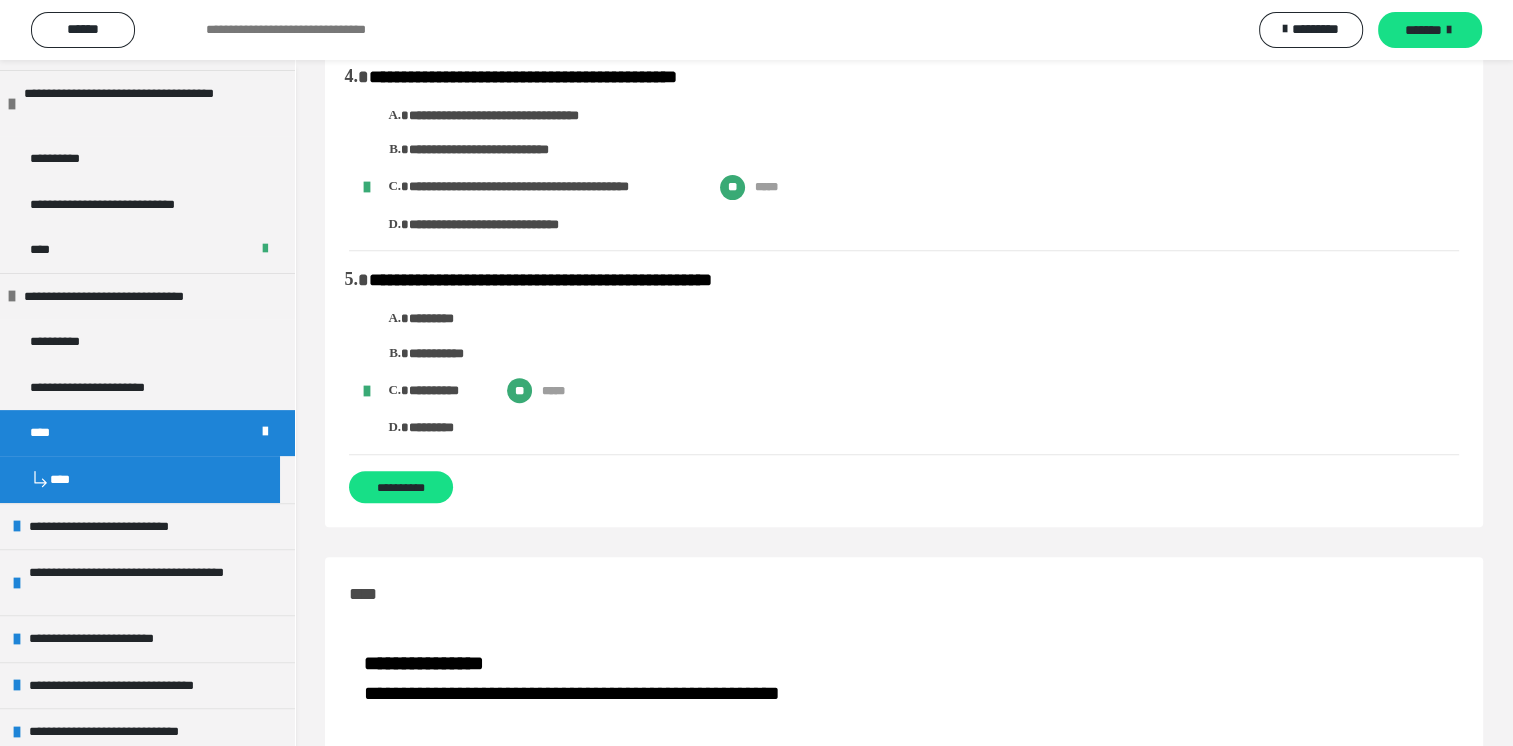 scroll, scrollTop: 781, scrollLeft: 0, axis: vertical 